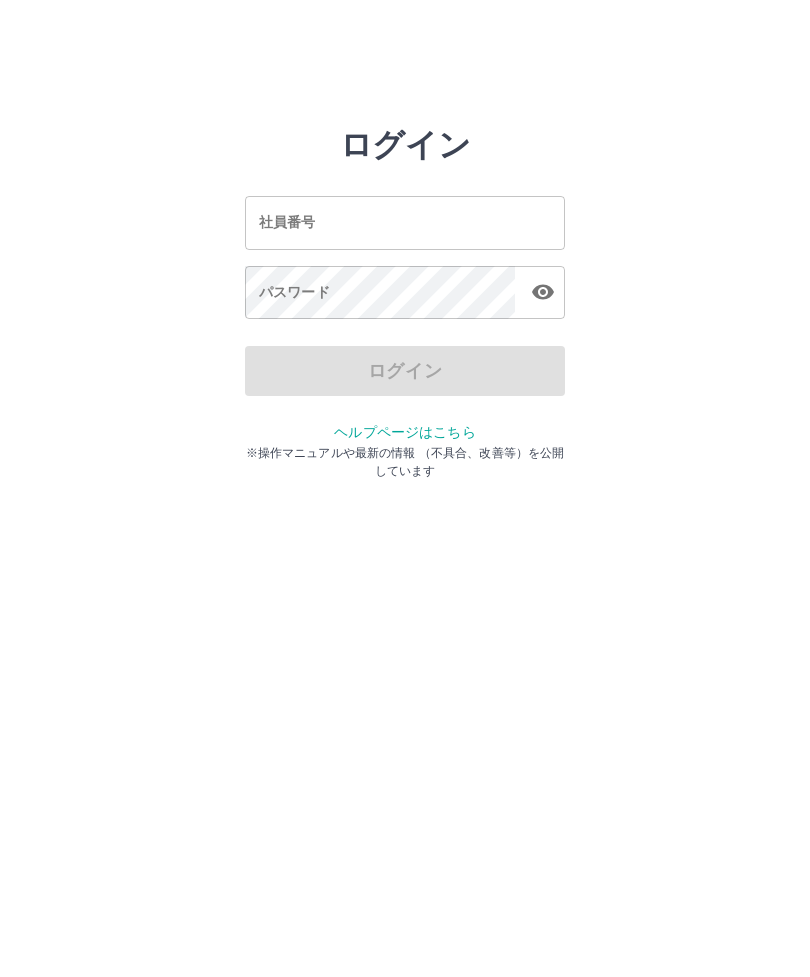scroll, scrollTop: 0, scrollLeft: 0, axis: both 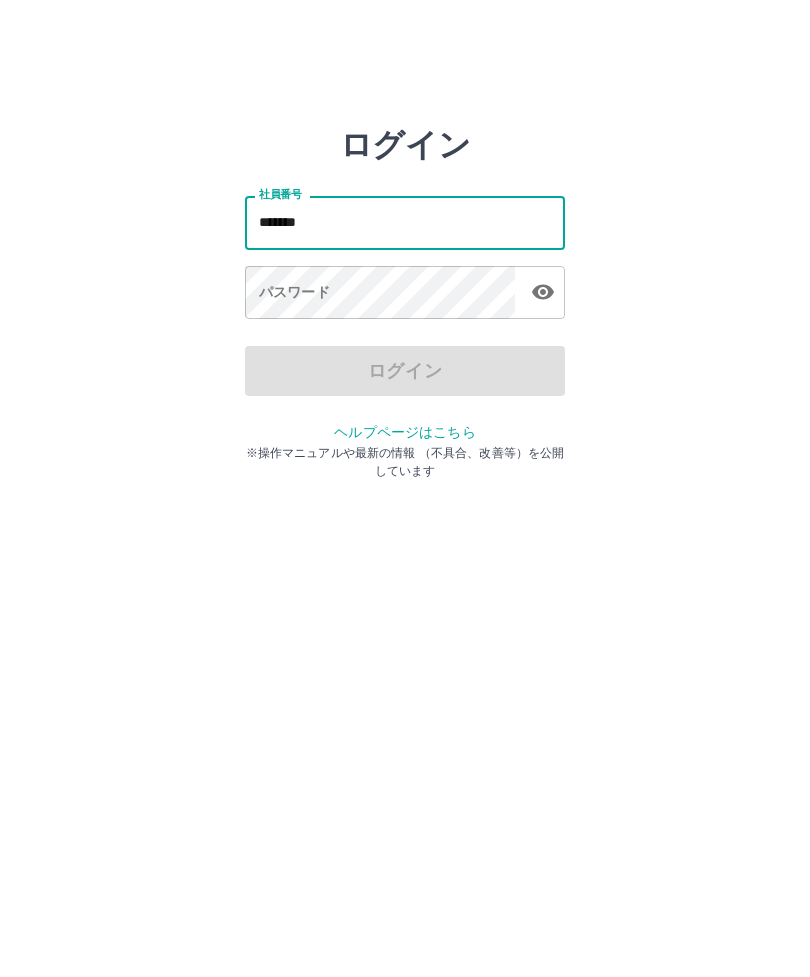 type on "*******" 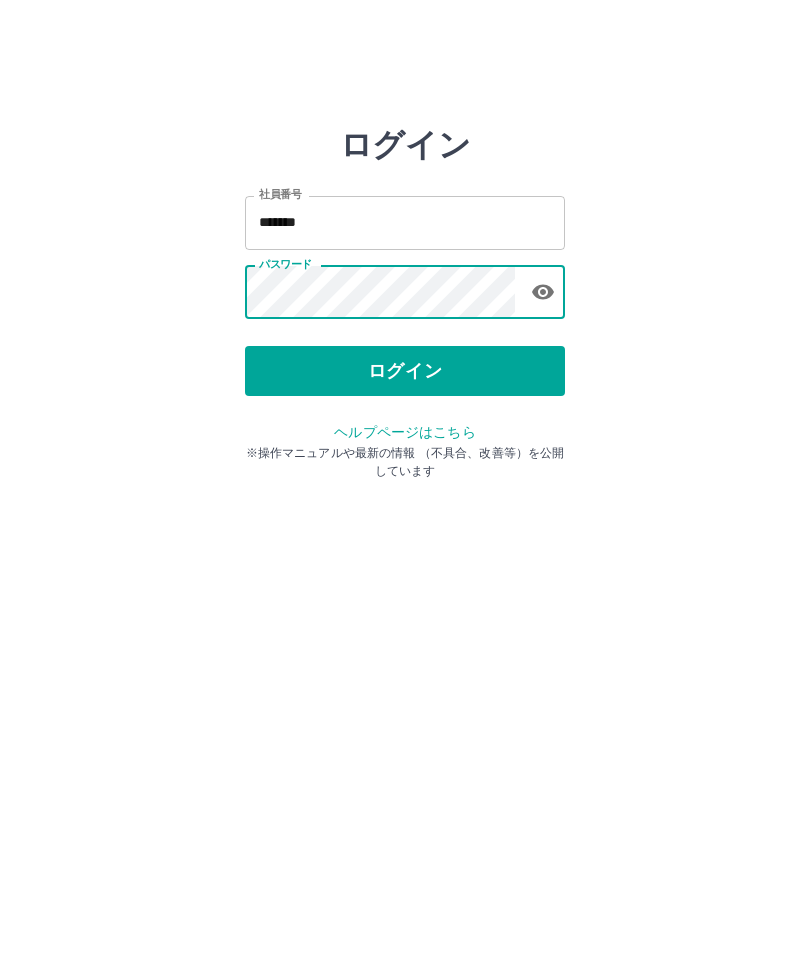 click on "ログイン" at bounding box center [405, 371] 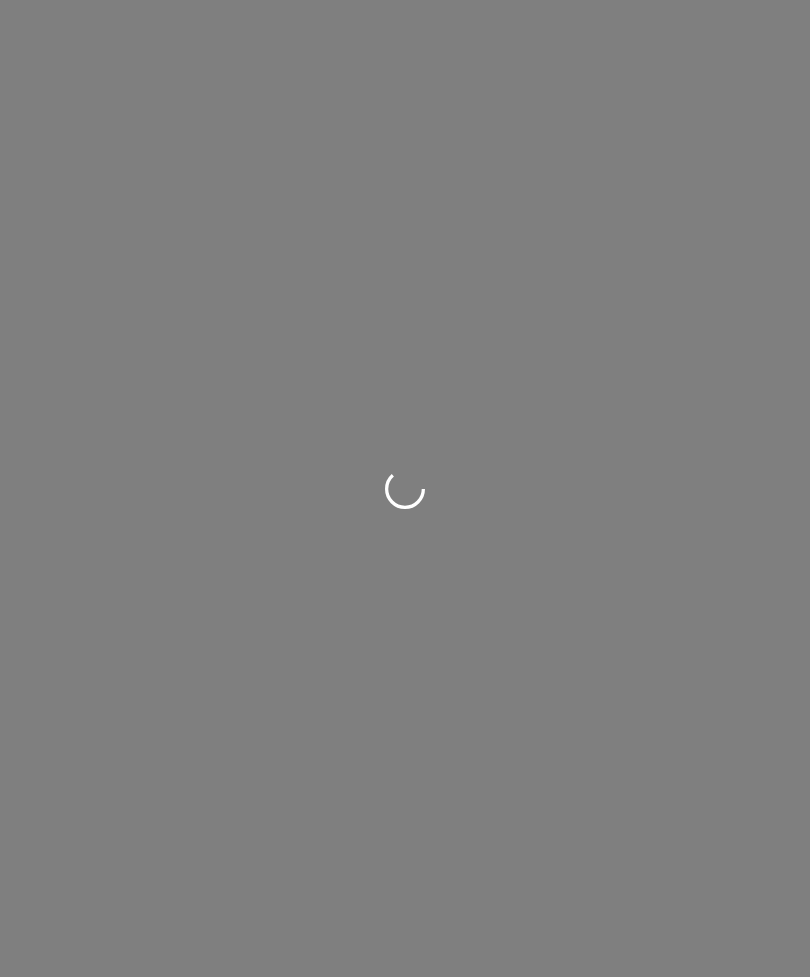 scroll, scrollTop: 0, scrollLeft: 0, axis: both 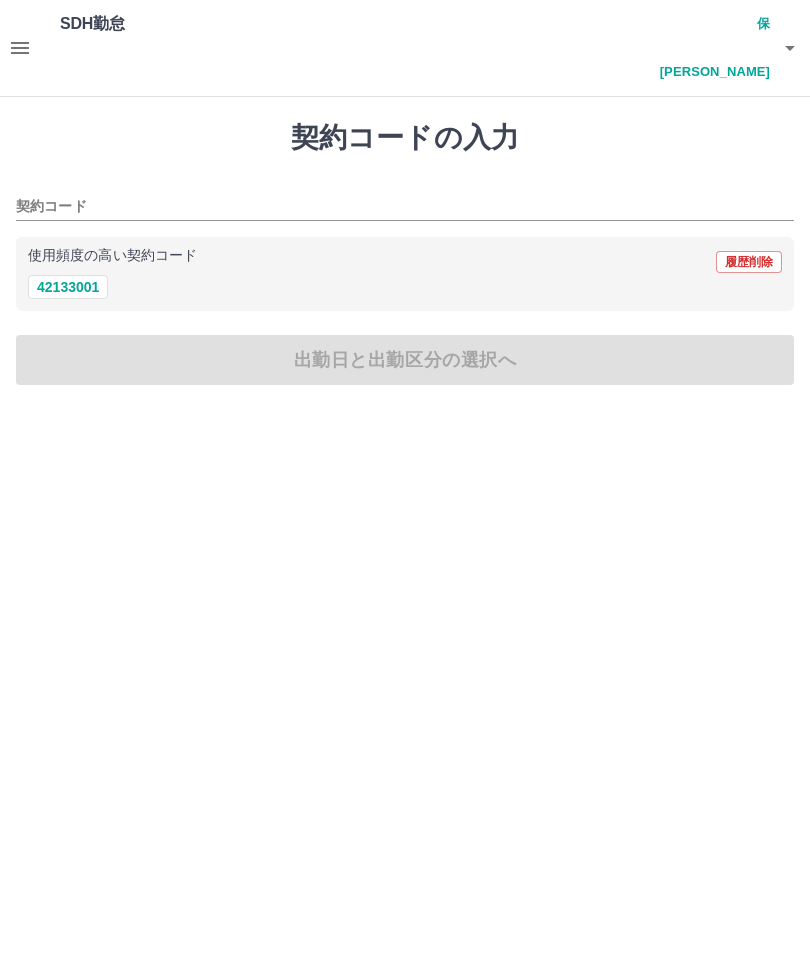 click on "契約コード" at bounding box center (390, 207) 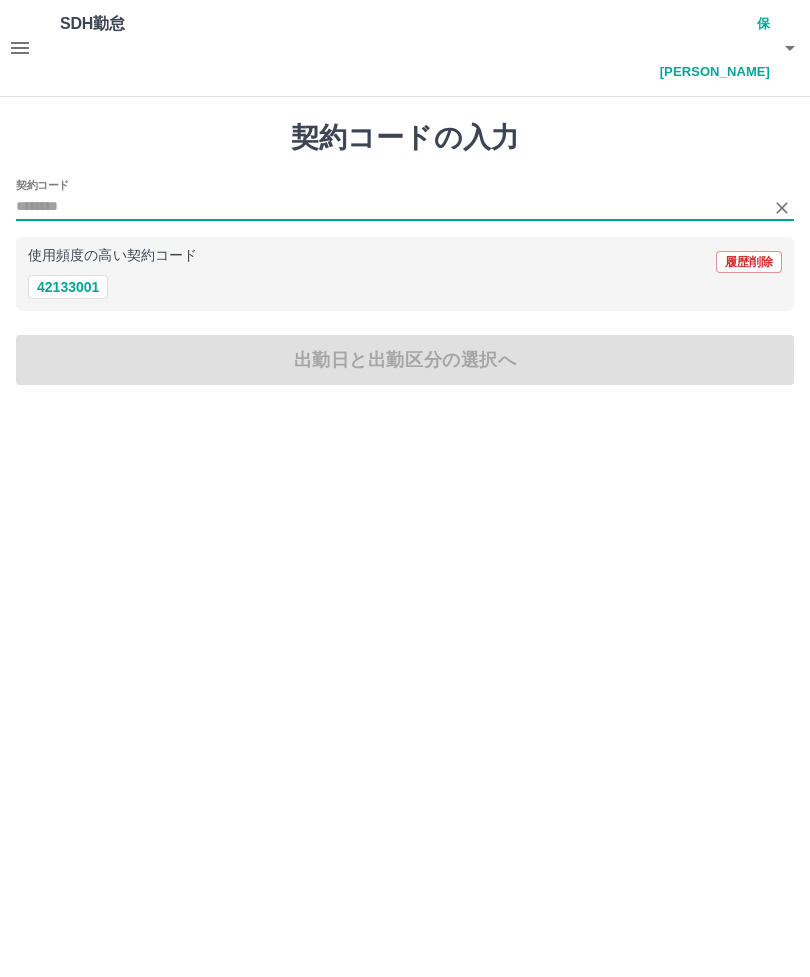 click on "42133001" at bounding box center (68, 287) 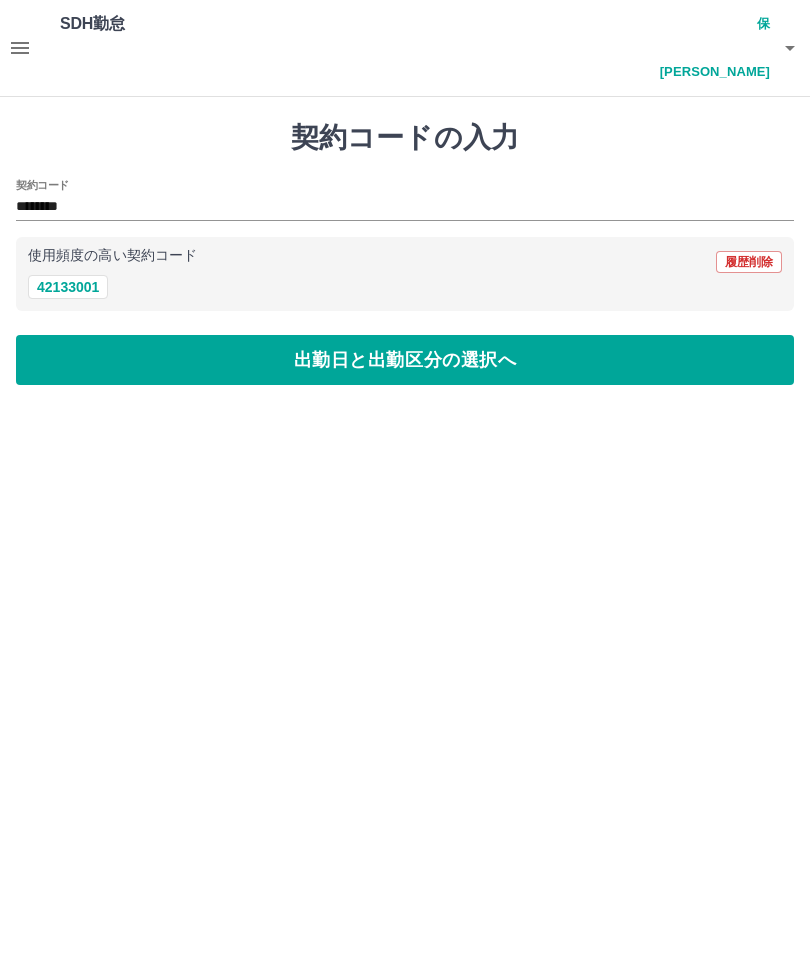click on "出勤日と出勤区分の選択へ" at bounding box center (405, 360) 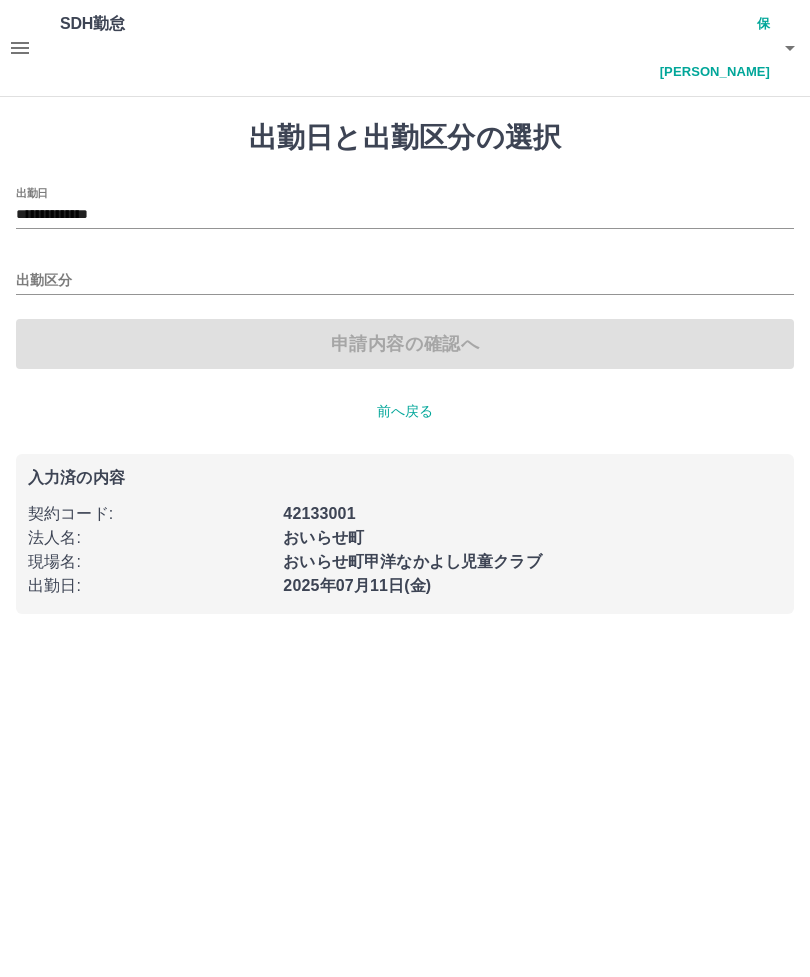 click on "出勤区分" at bounding box center (405, 281) 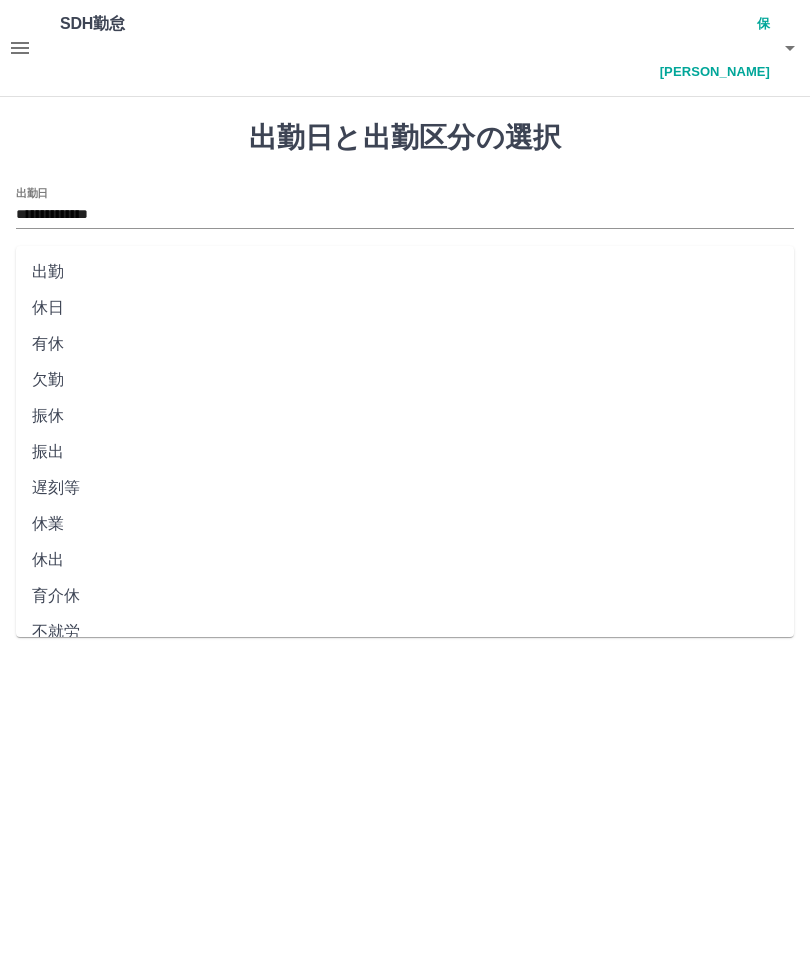 click on "出勤" at bounding box center (405, 272) 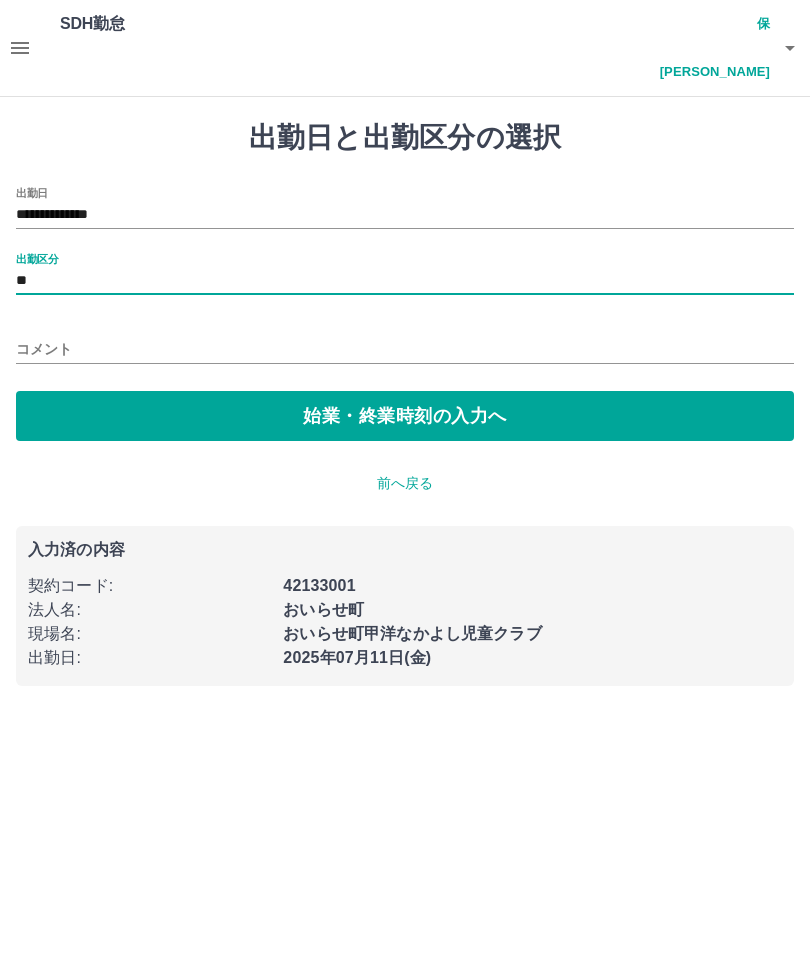 click on "始業・終業時刻の入力へ" at bounding box center (405, 416) 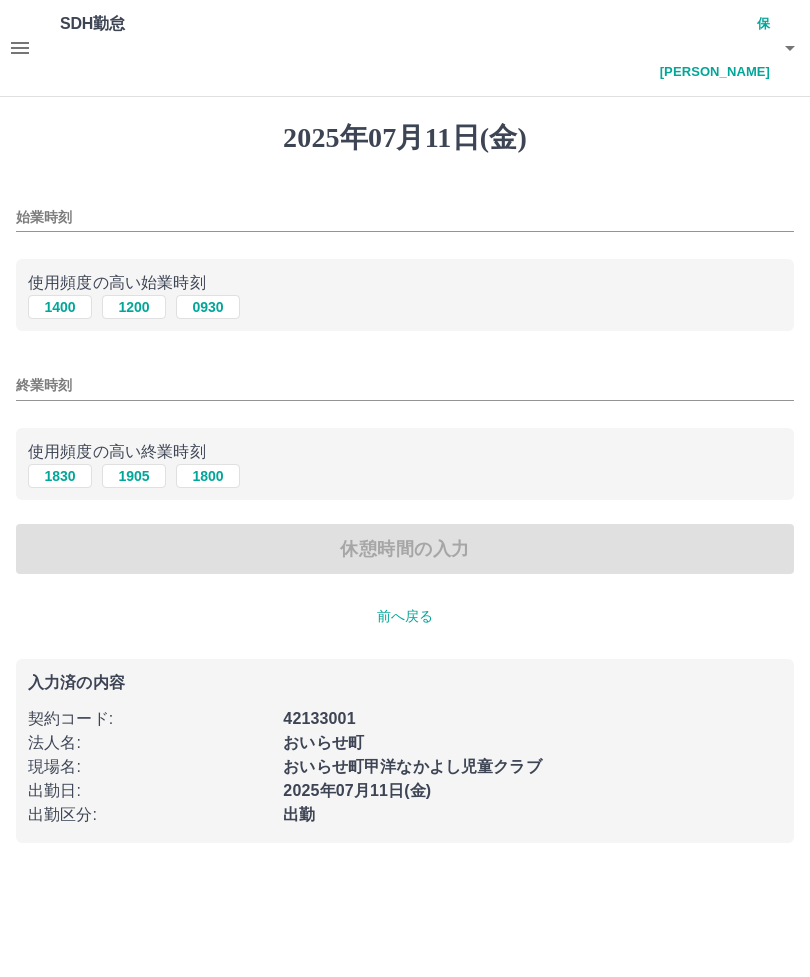 click on "1400" at bounding box center [60, 307] 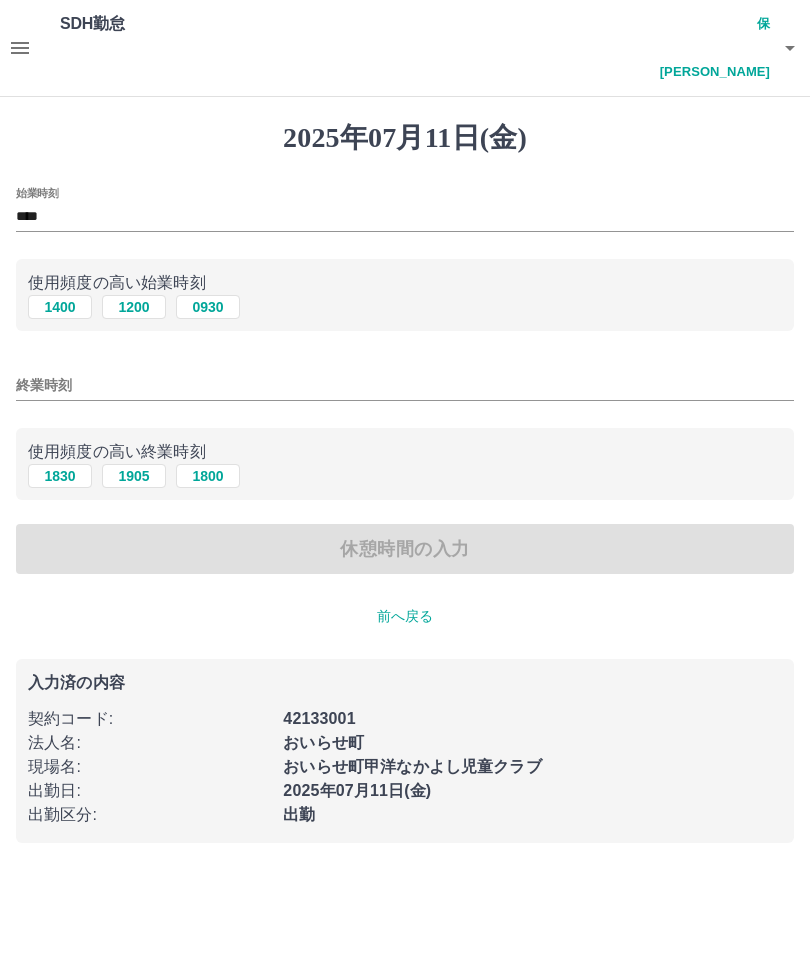 click on "1800" at bounding box center [208, 476] 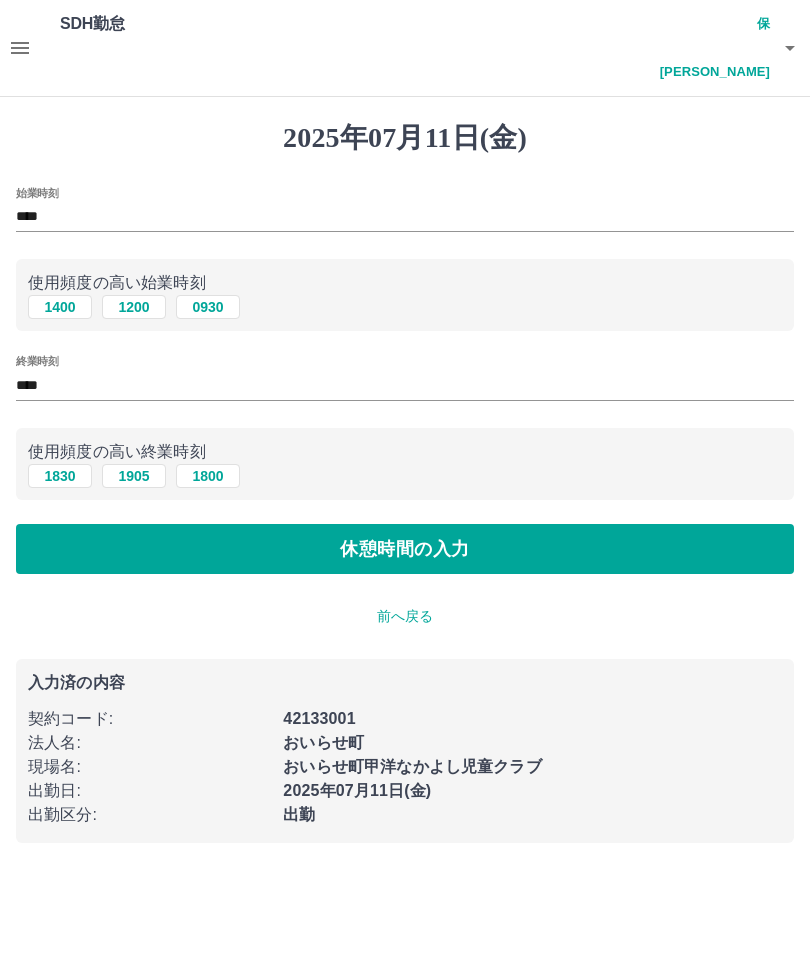click on "休憩時間の入力" at bounding box center (405, 549) 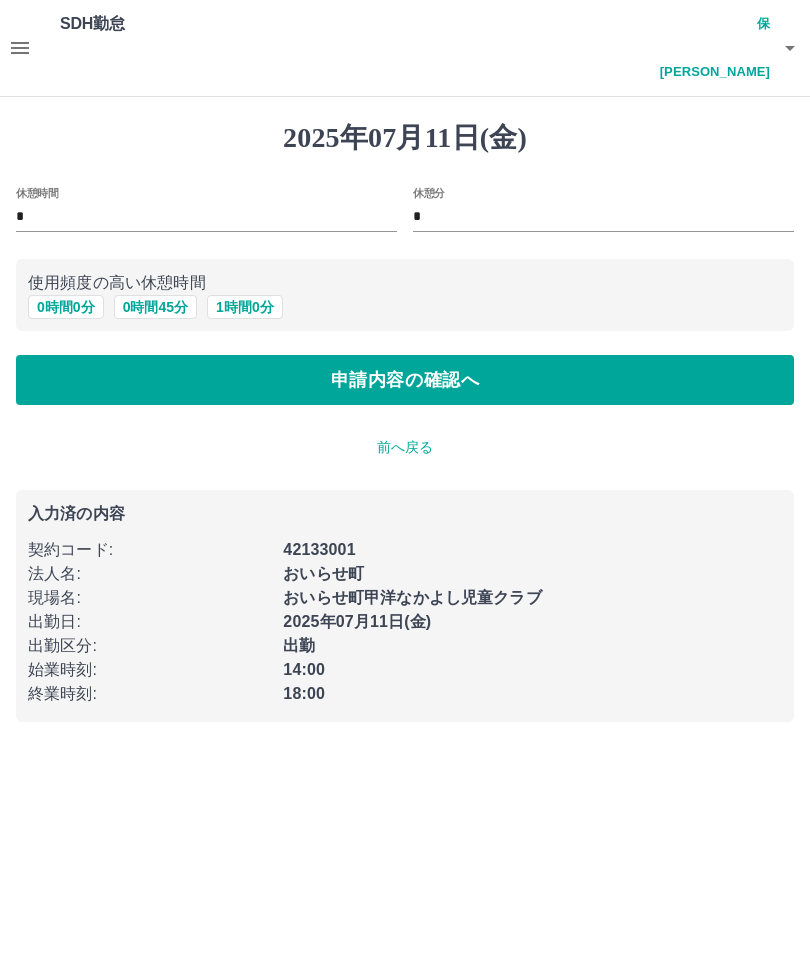 click on "申請内容の確認へ" at bounding box center [405, 380] 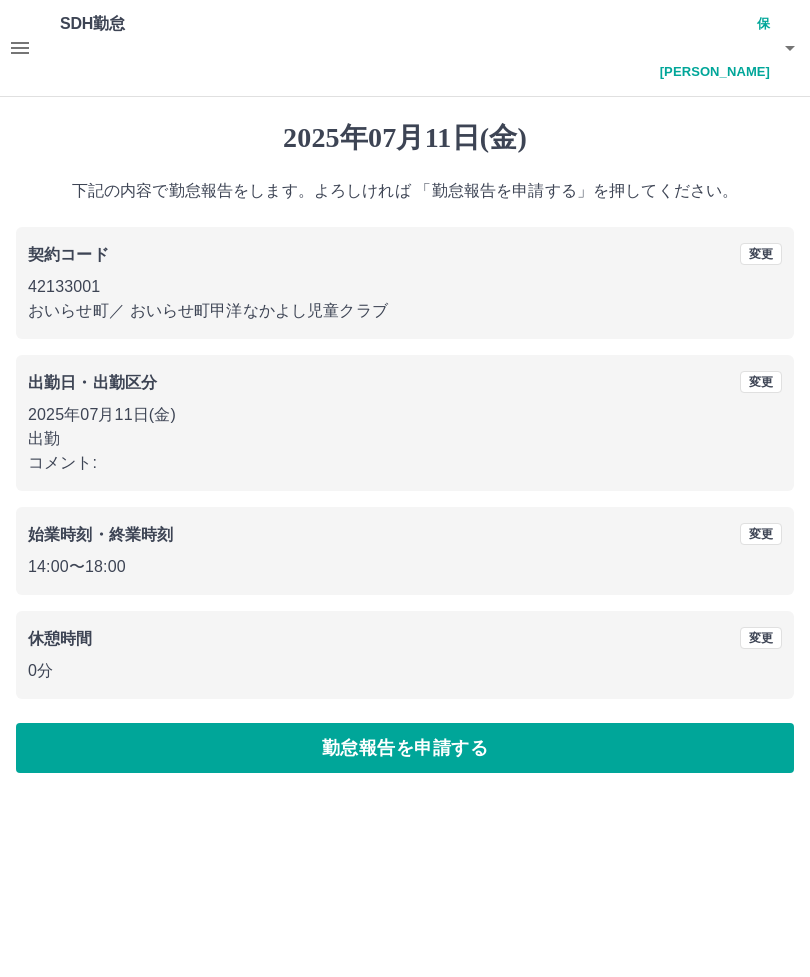 click on "勤怠報告を申請する" at bounding box center [405, 748] 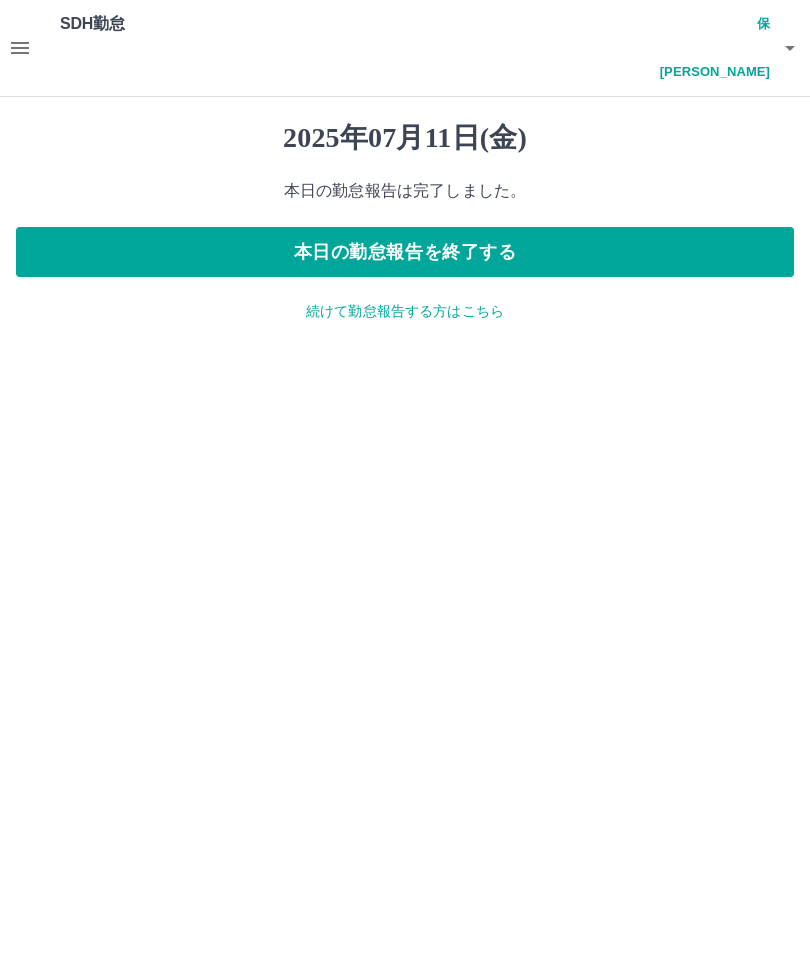 click on "本日の勤怠報告を終了する" at bounding box center [405, 252] 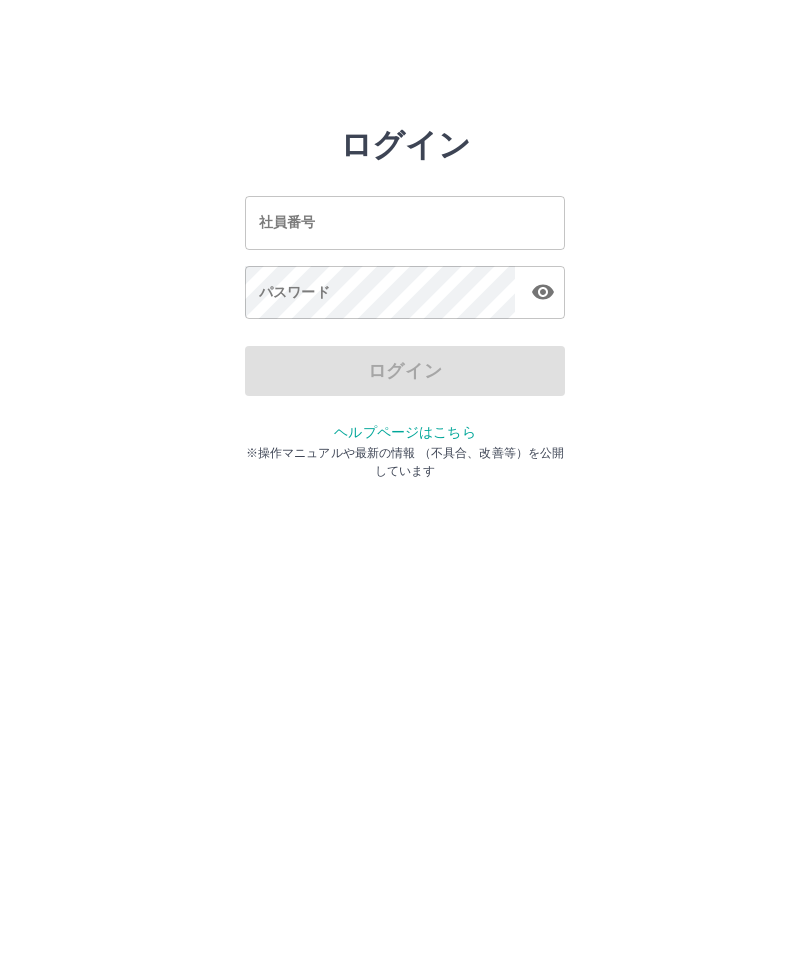scroll, scrollTop: 0, scrollLeft: 0, axis: both 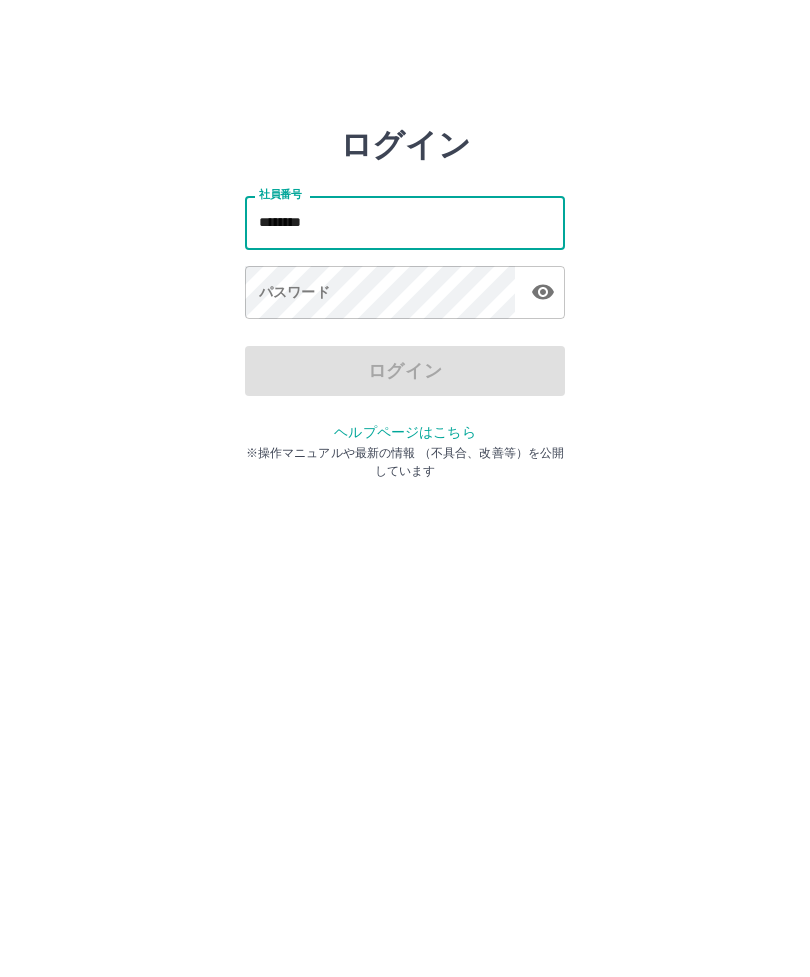 type on "*******" 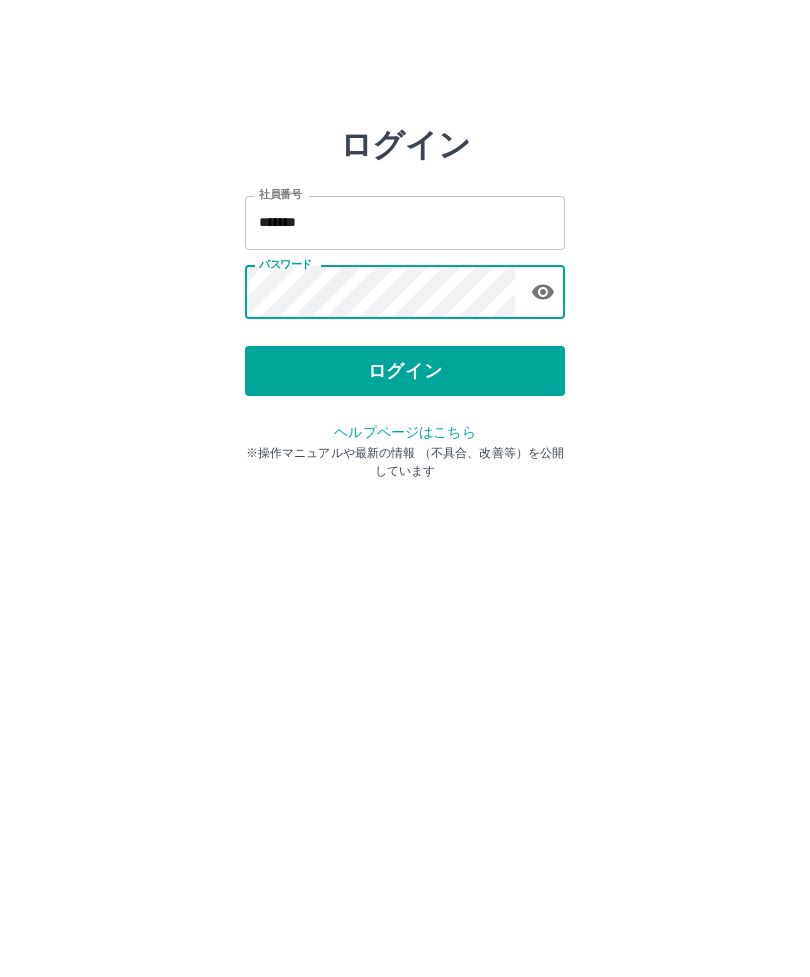 click on "ログイン" at bounding box center (405, 371) 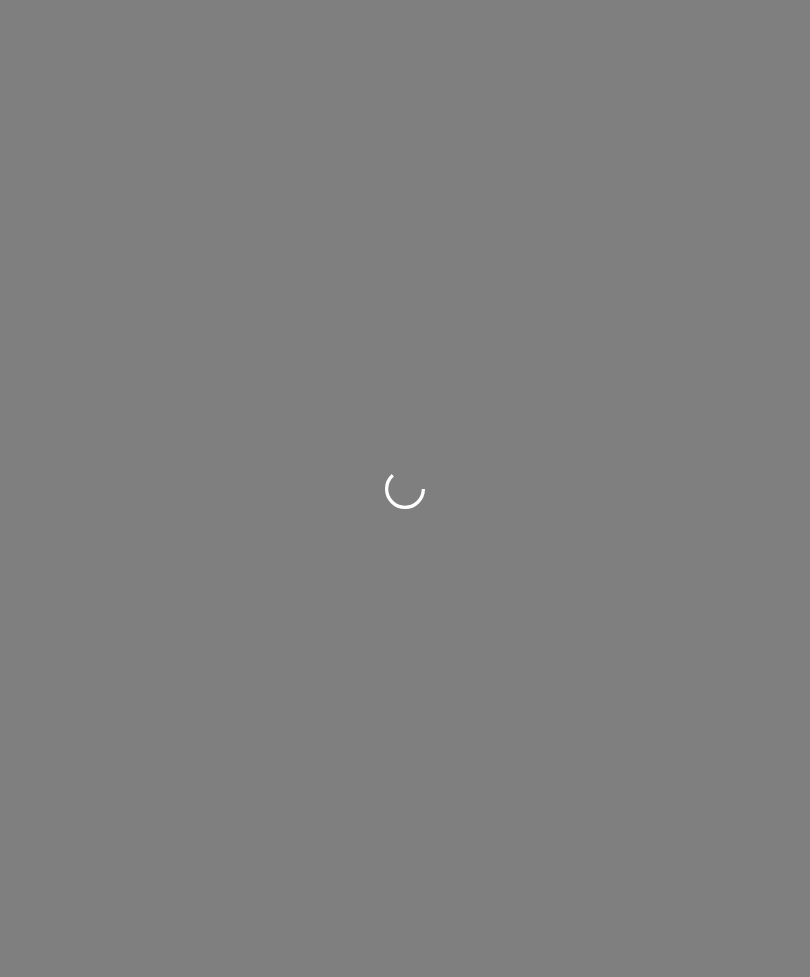 scroll, scrollTop: 0, scrollLeft: 0, axis: both 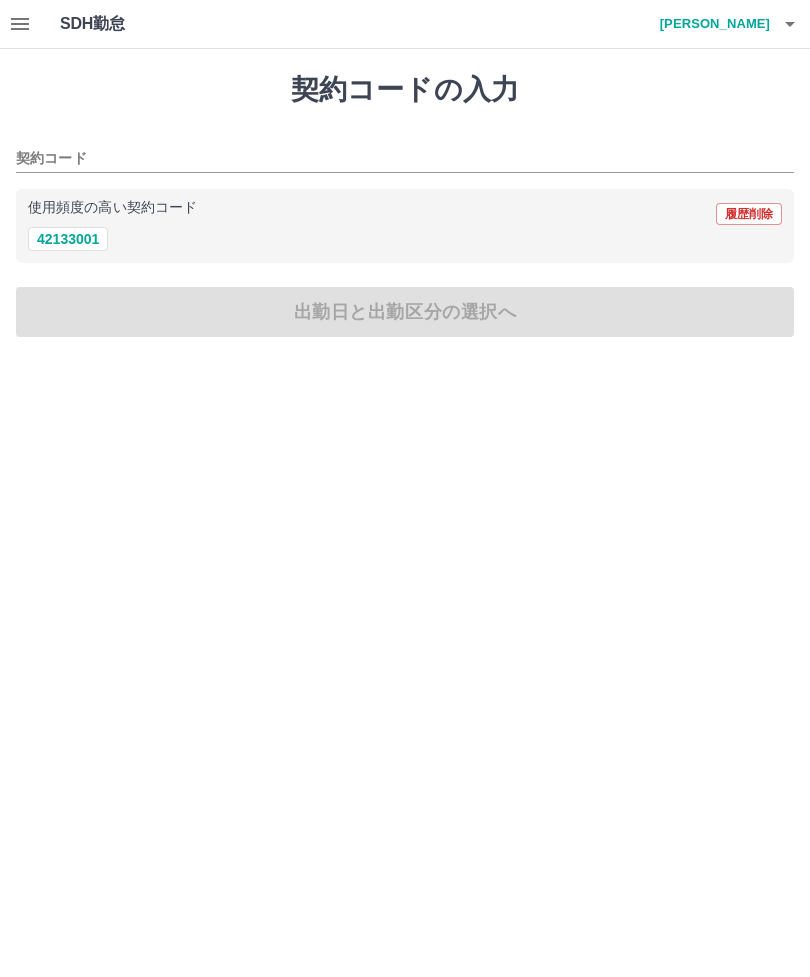 click on "42133001" at bounding box center (68, 239) 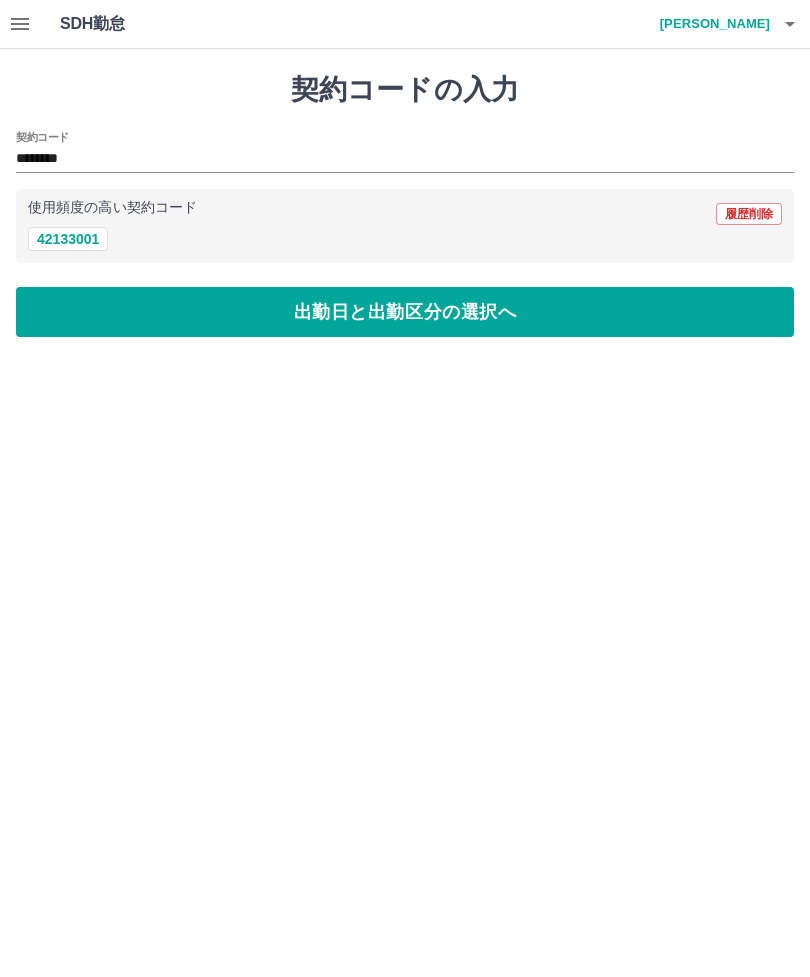 click on "出勤日と出勤区分の選択へ" at bounding box center (405, 312) 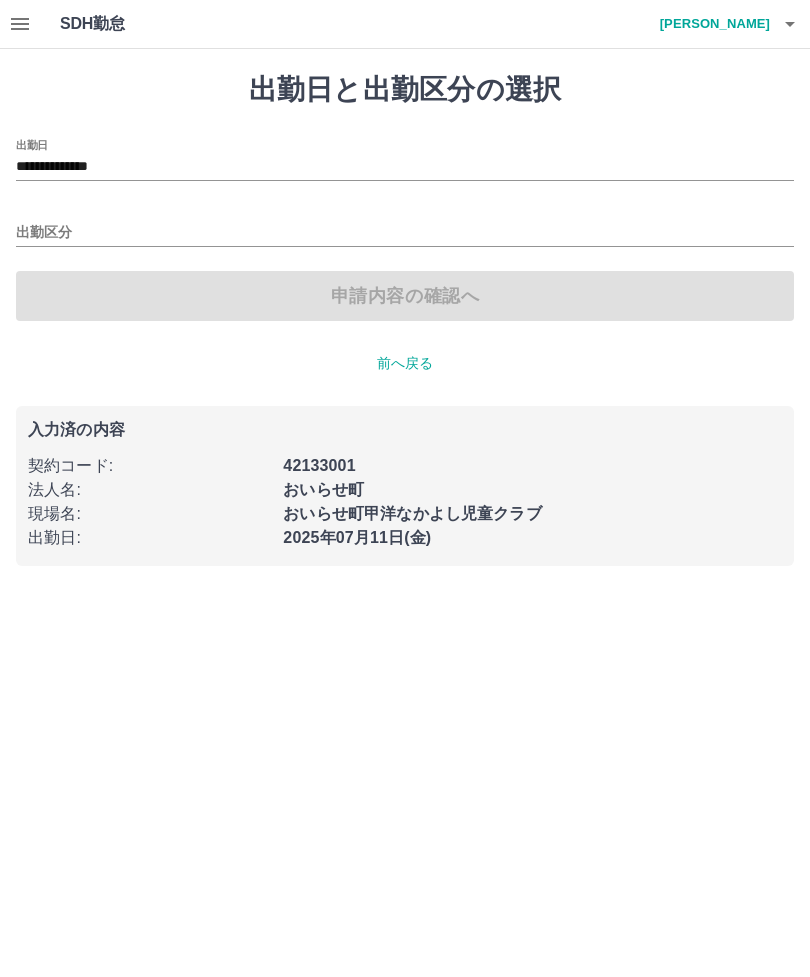 click on "出勤区分" at bounding box center [405, 233] 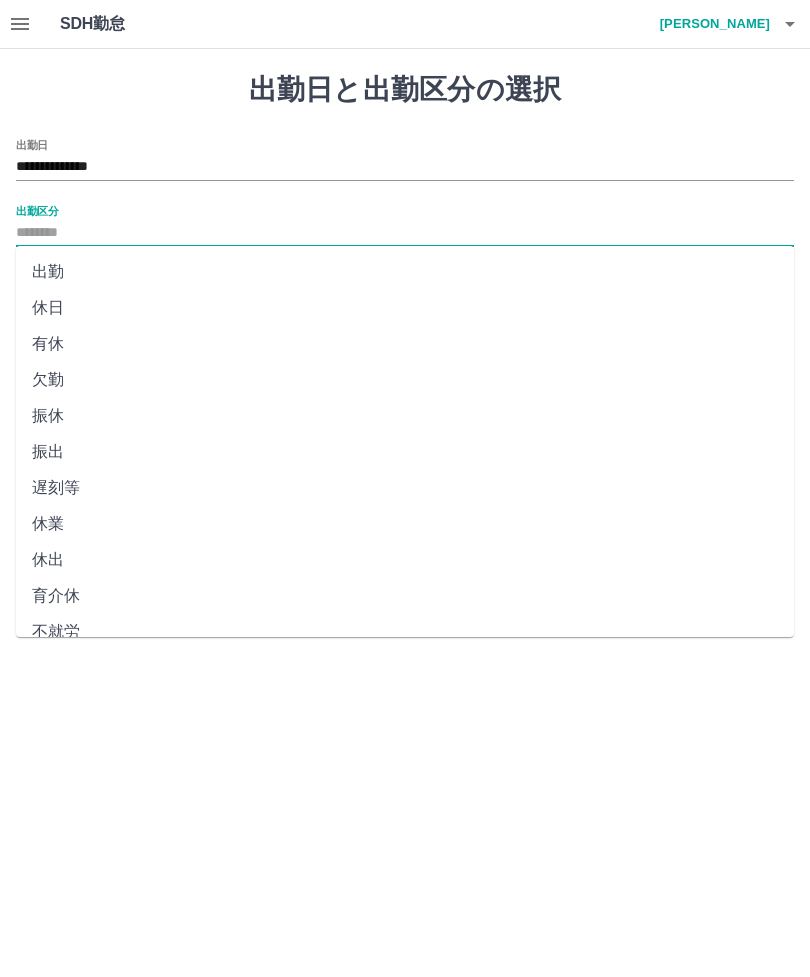 click on "出勤" at bounding box center [405, 272] 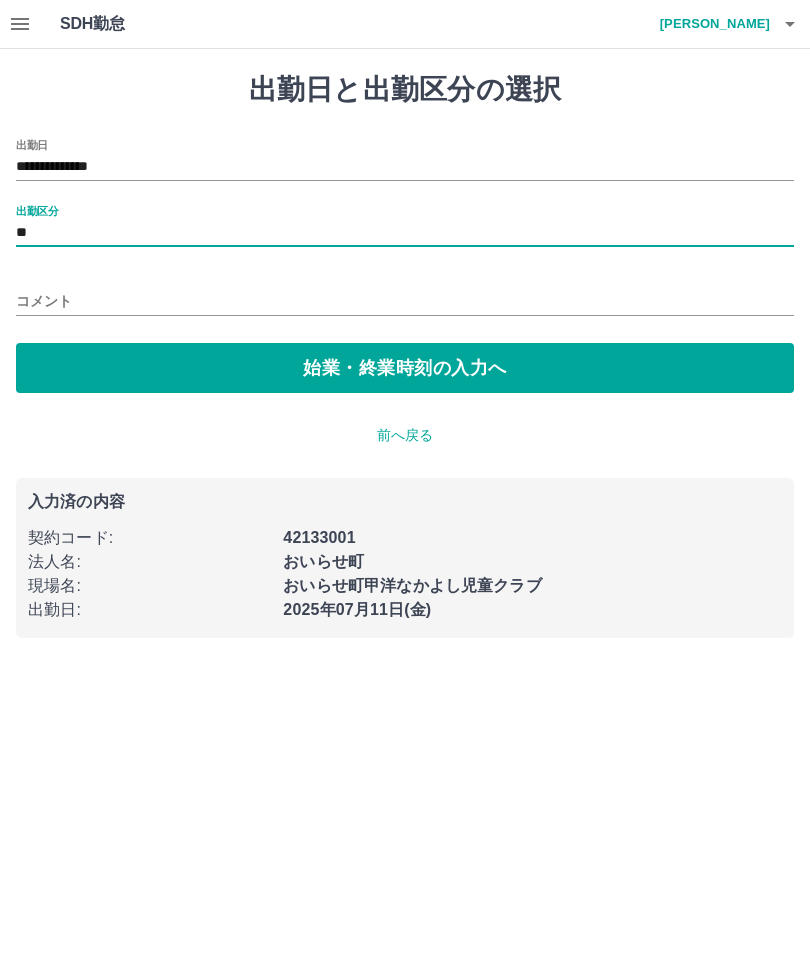 click on "始業・終業時刻の入力へ" at bounding box center (405, 368) 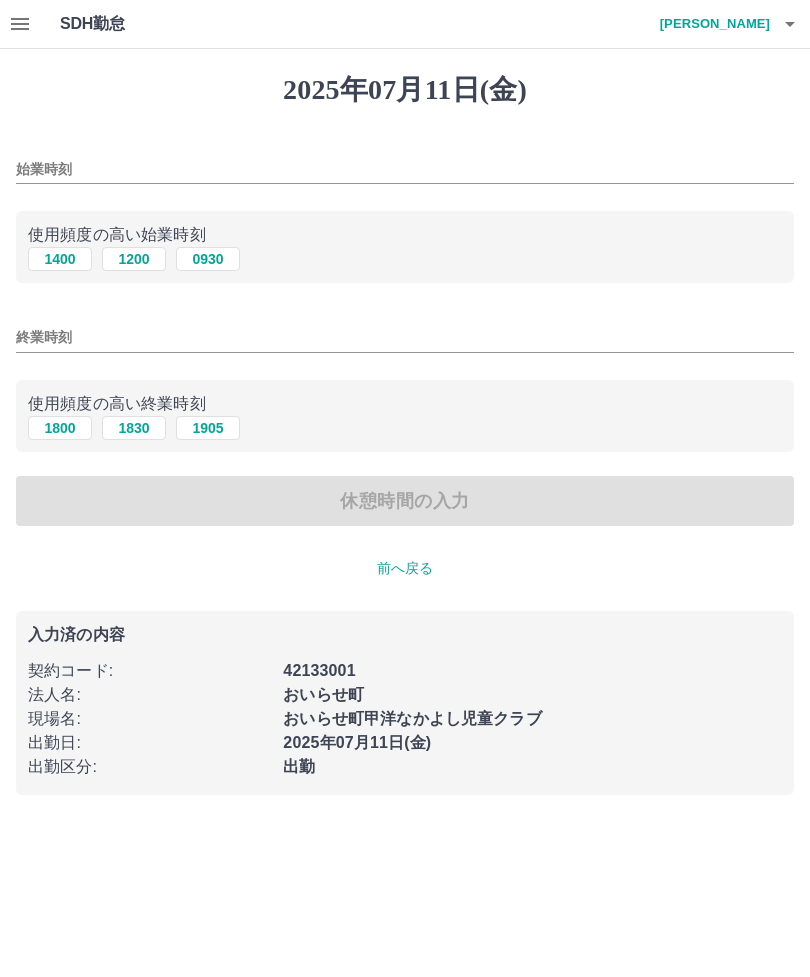 click on "1400" at bounding box center [60, 259] 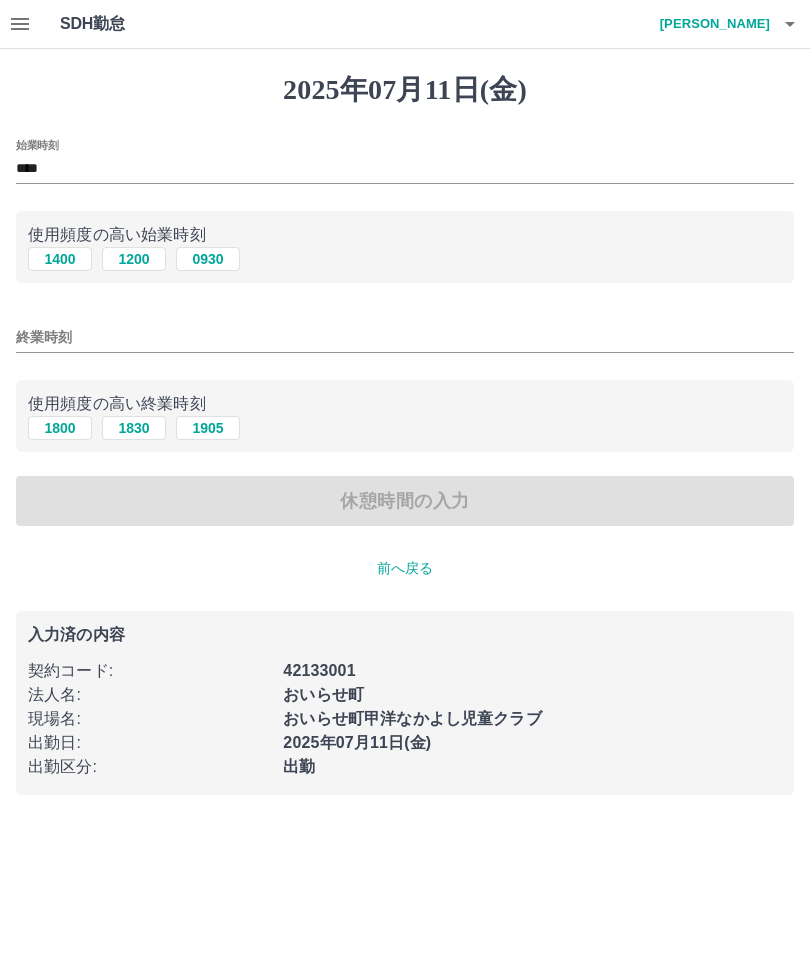 click on "1800" at bounding box center (60, 428) 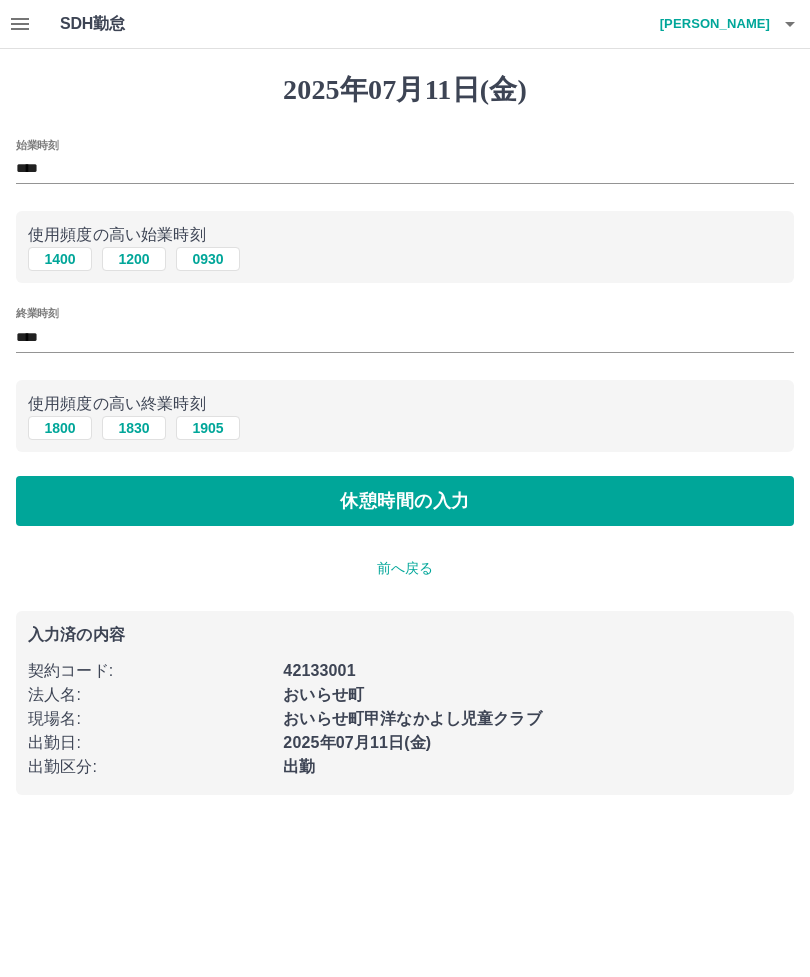 click on "休憩時間の入力" at bounding box center [405, 501] 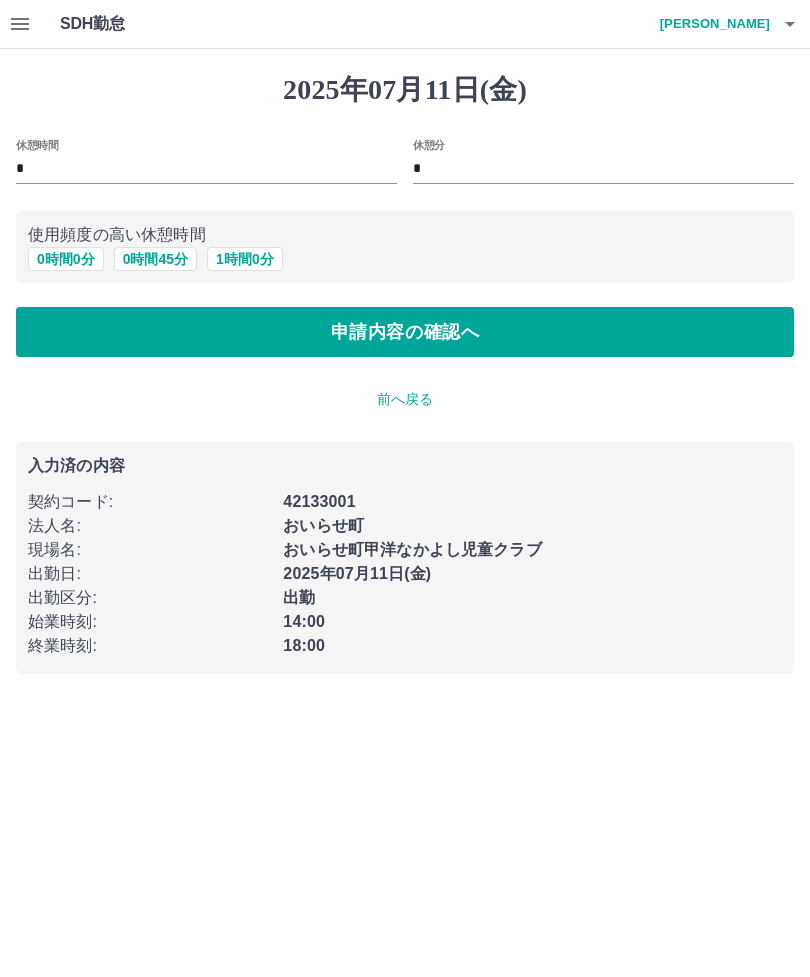 click on "申請内容の確認へ" at bounding box center (405, 332) 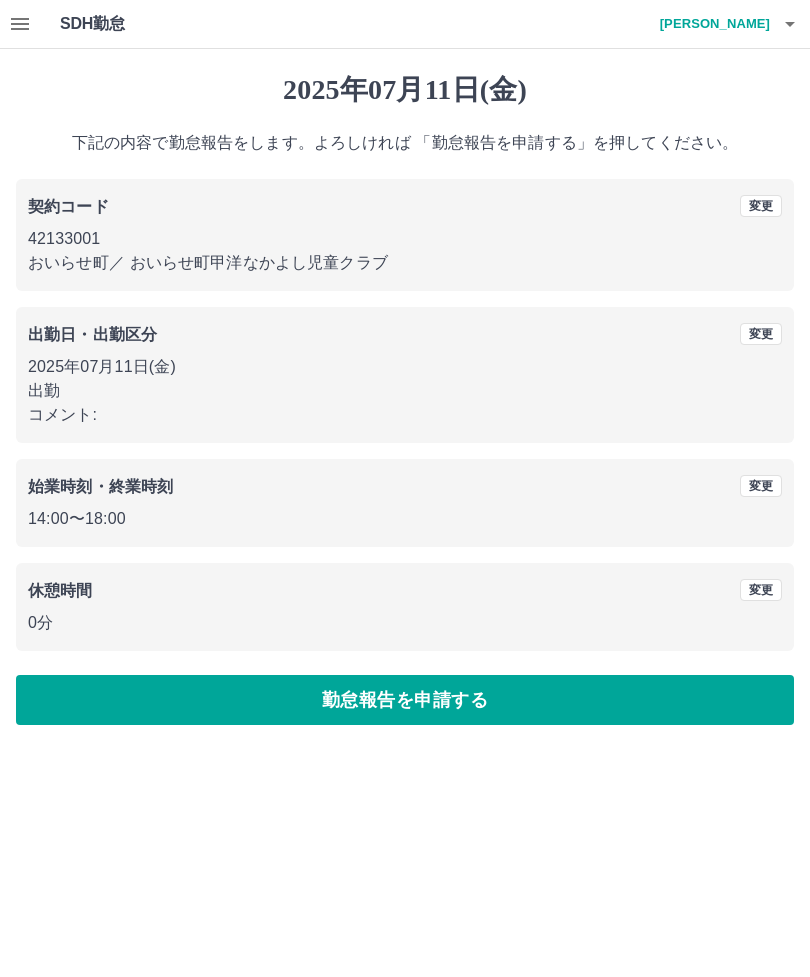 click on "勤怠報告を申請する" at bounding box center [405, 700] 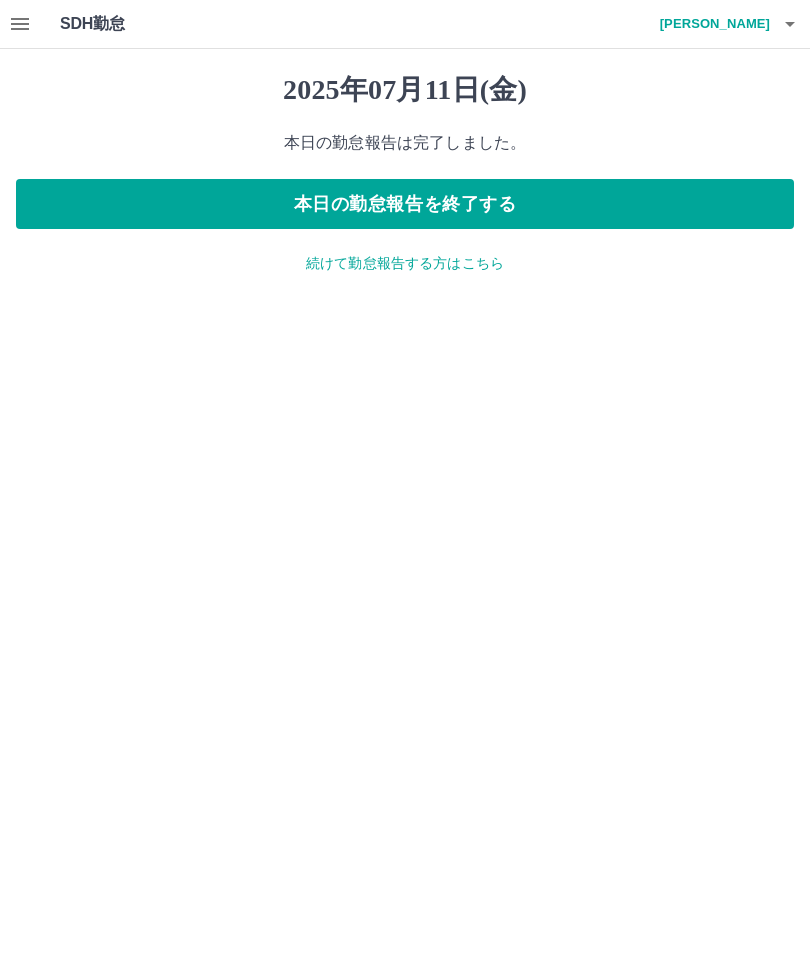 click on "本日の勤怠報告を終了する" at bounding box center [405, 204] 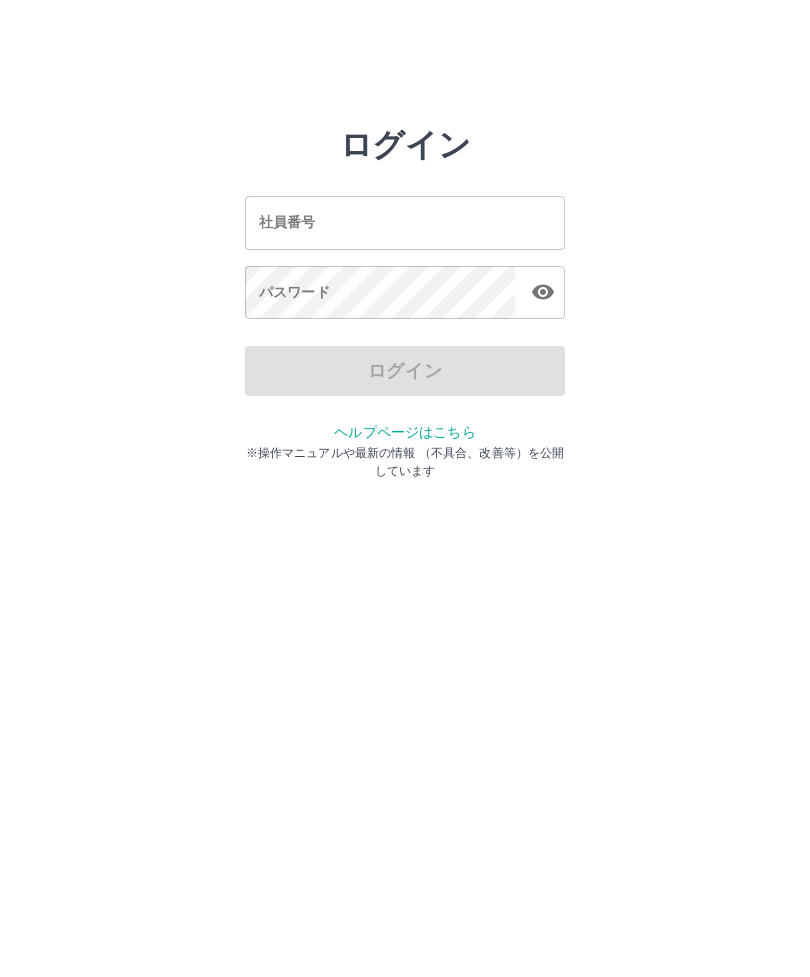 scroll, scrollTop: 0, scrollLeft: 0, axis: both 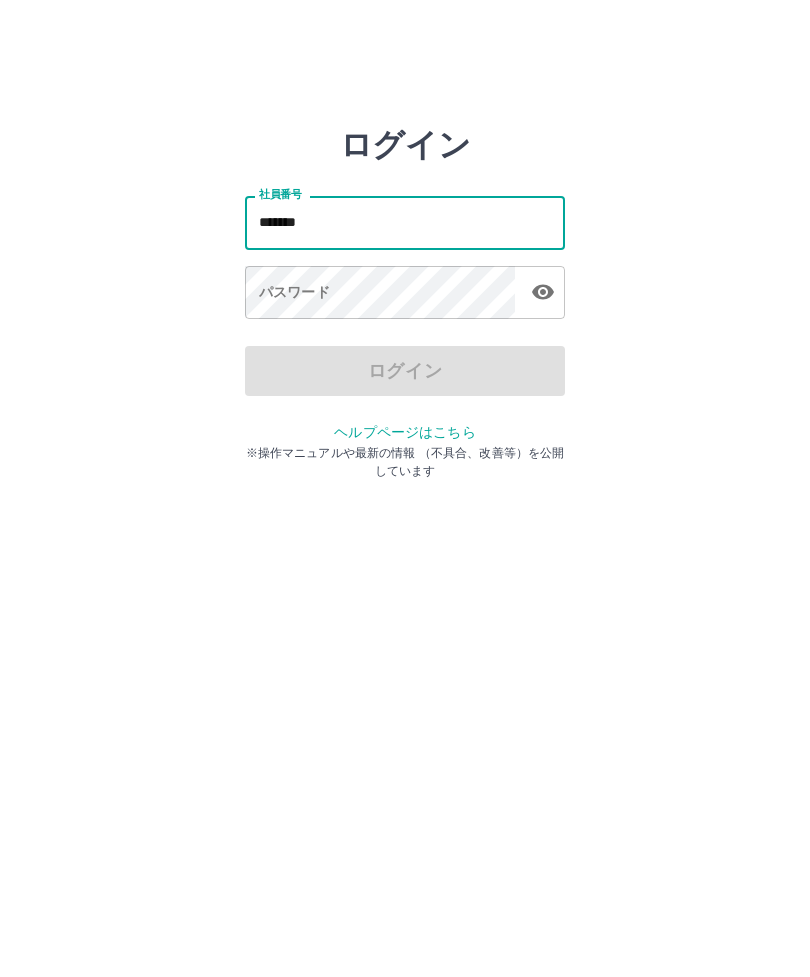 type on "*******" 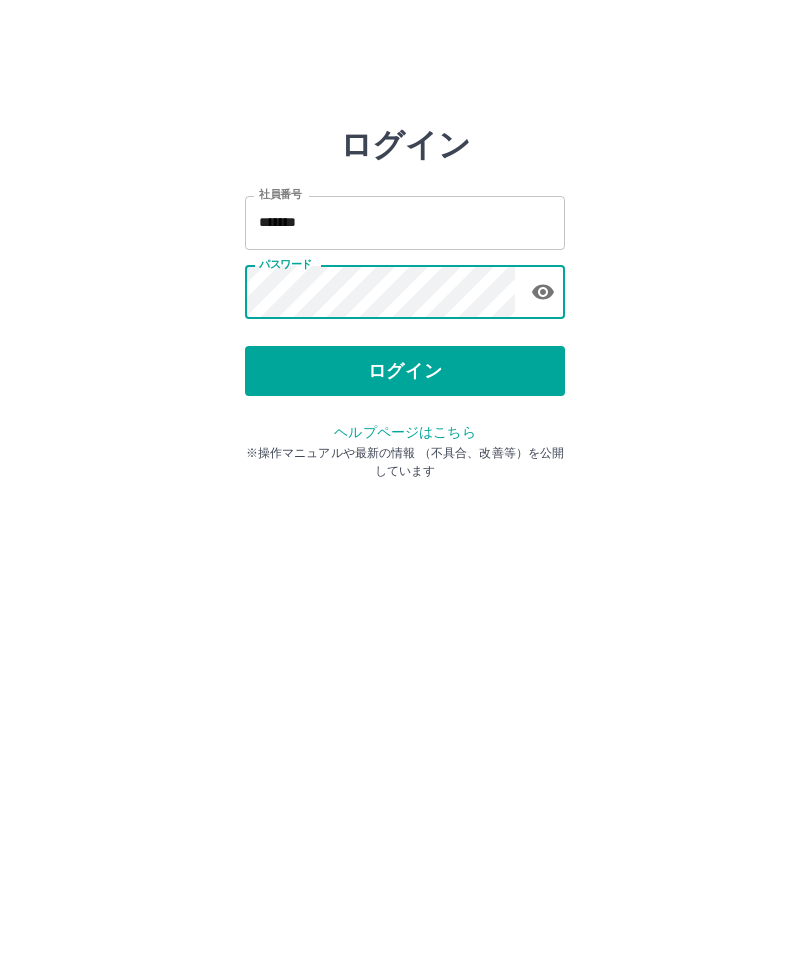 click on "ログイン" at bounding box center (405, 371) 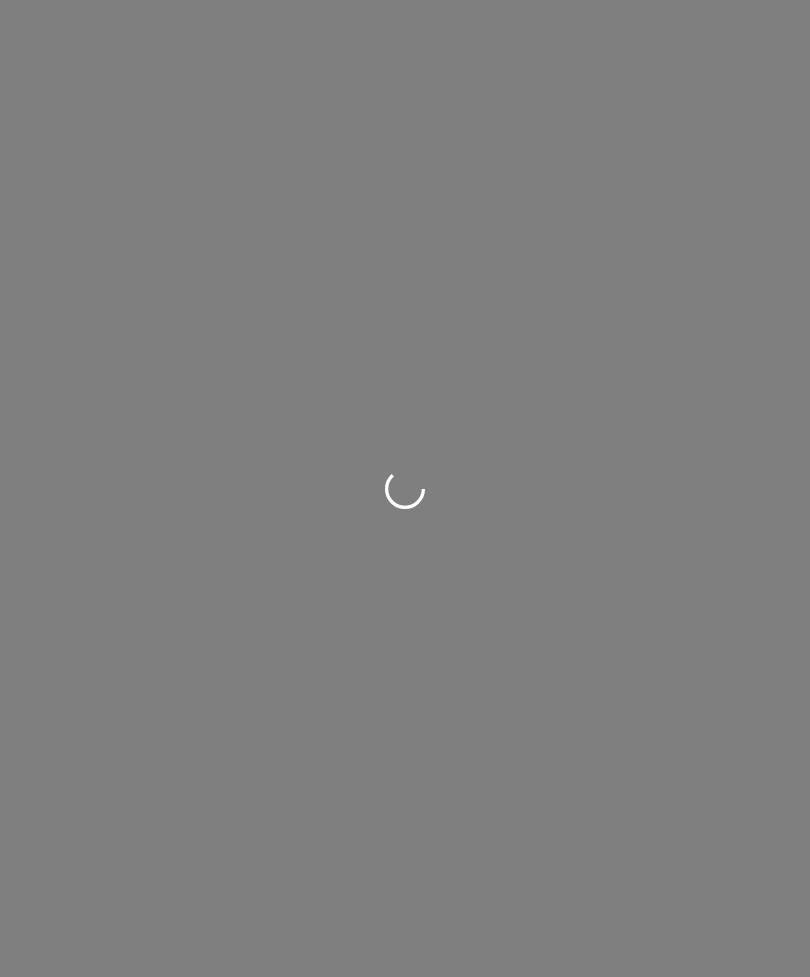 scroll, scrollTop: 0, scrollLeft: 0, axis: both 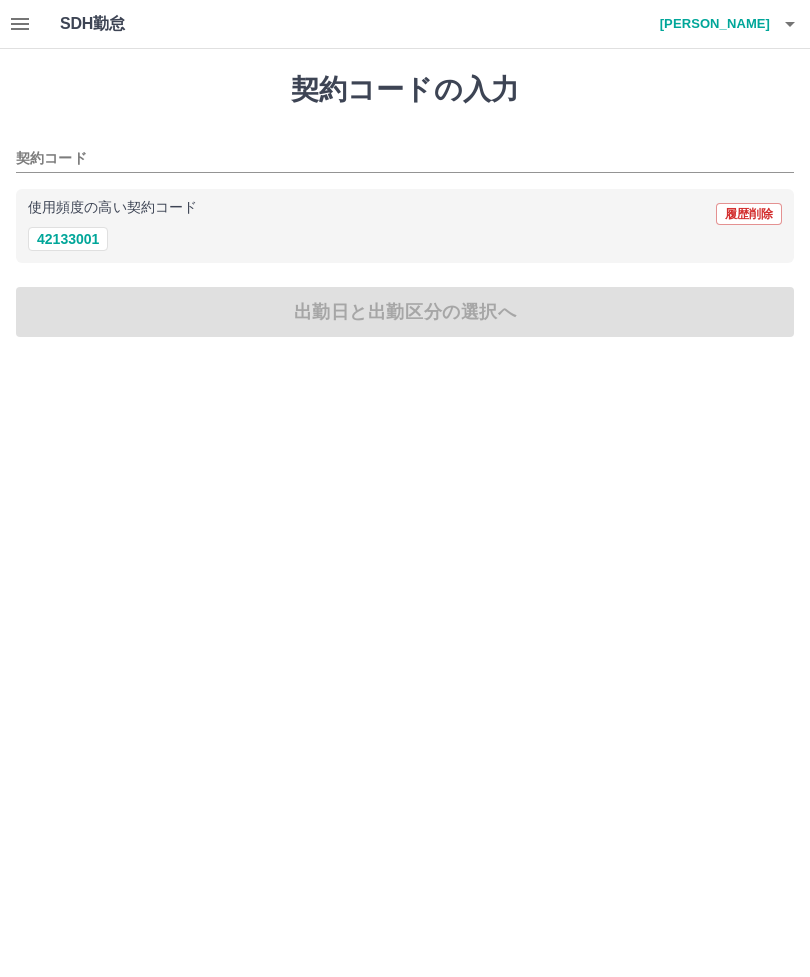 click on "42133001" at bounding box center (68, 239) 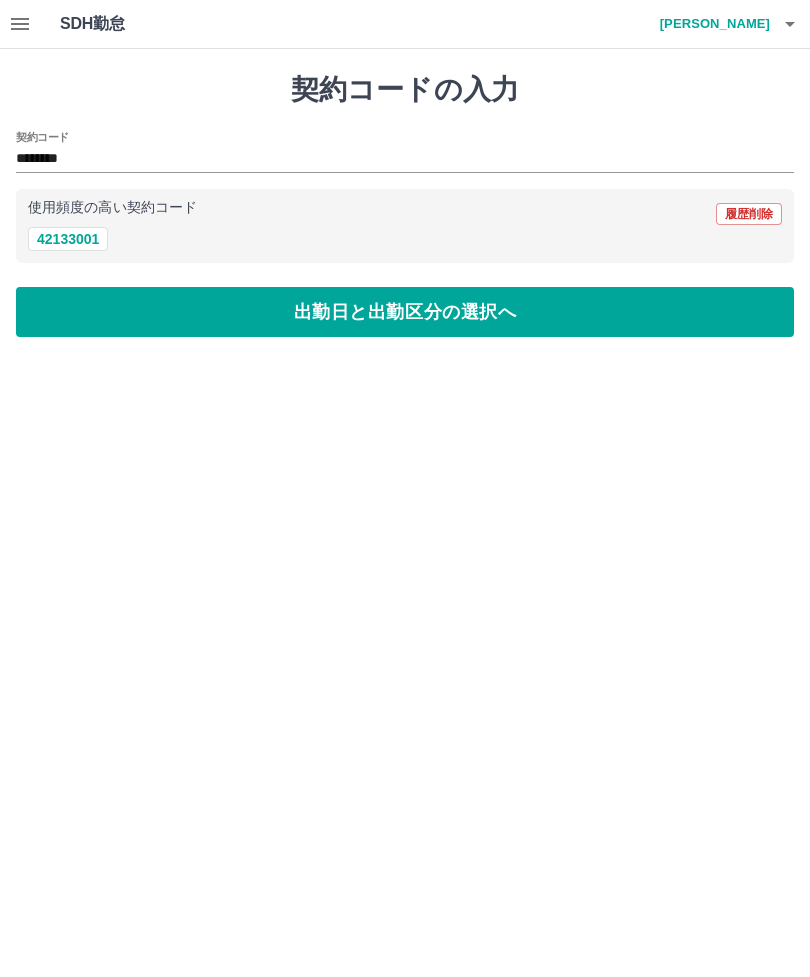 click on "出勤日と出勤区分の選択へ" at bounding box center [405, 312] 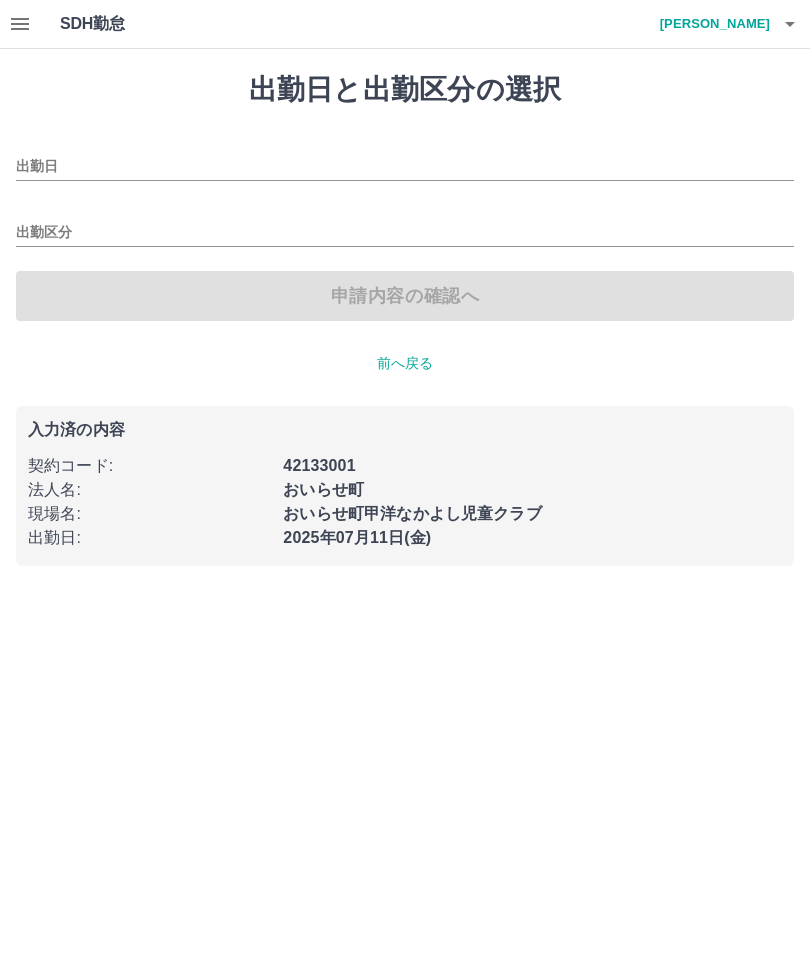 type on "**********" 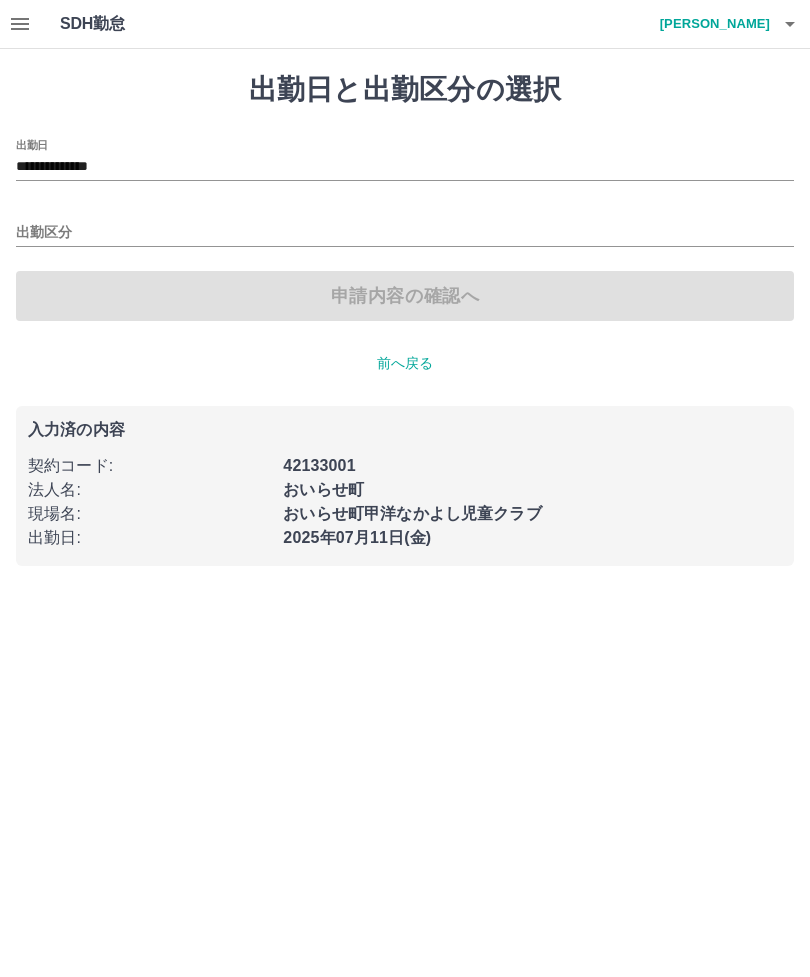click on "出勤区分" at bounding box center (405, 233) 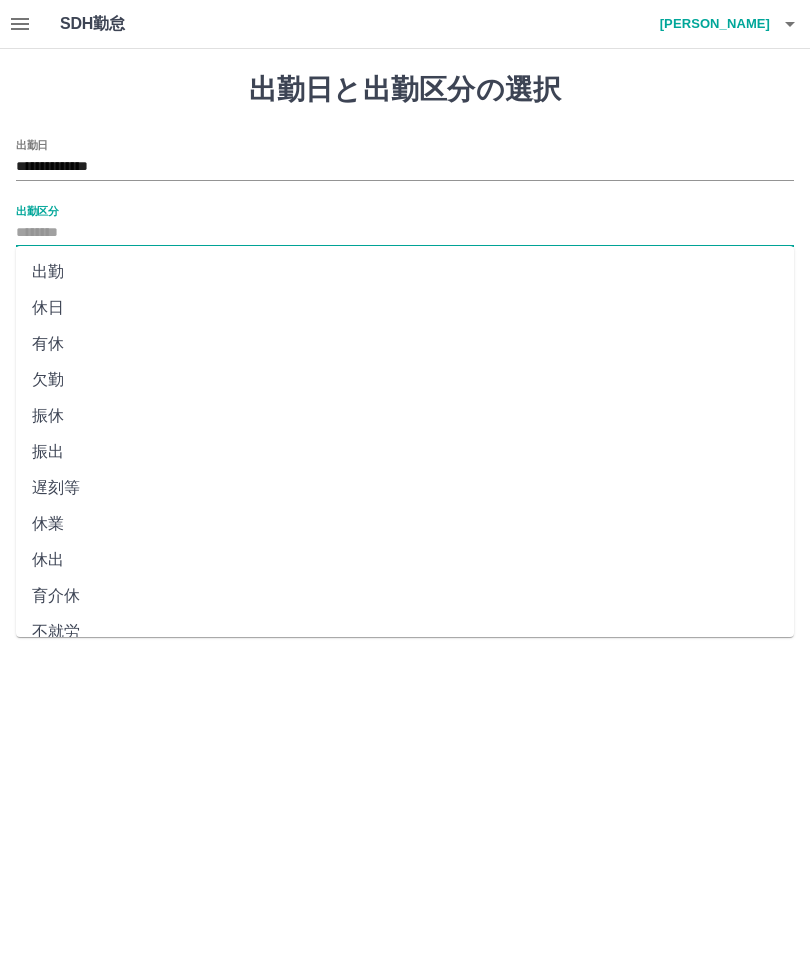 click on "出勤" at bounding box center (405, 272) 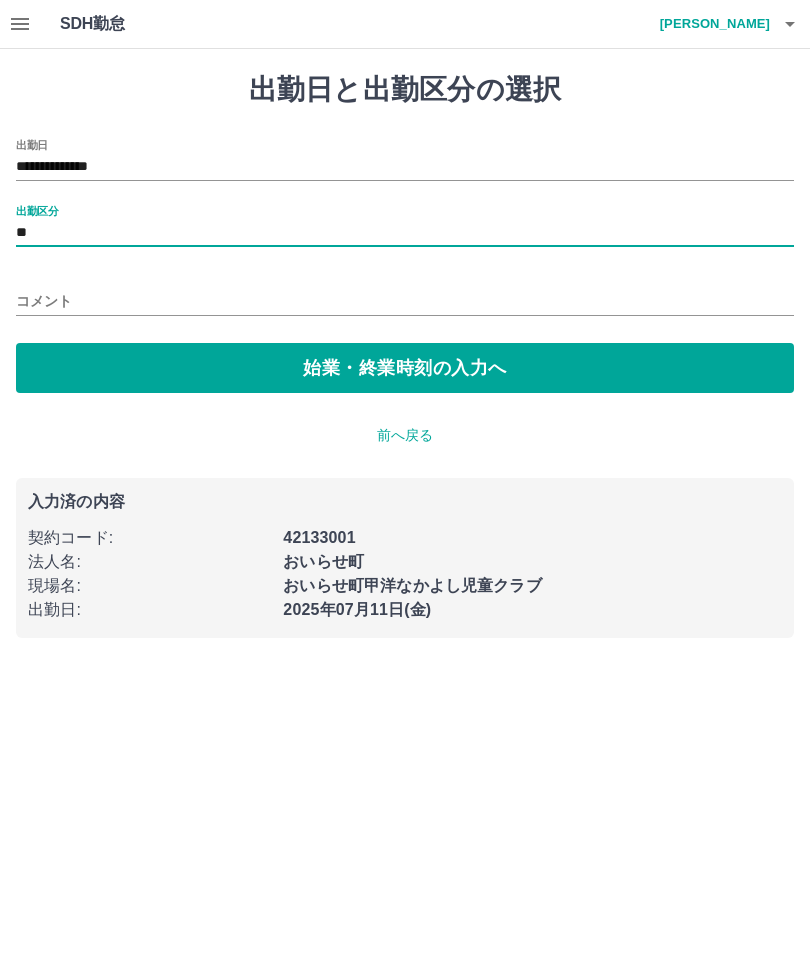 click on "始業・終業時刻の入力へ" at bounding box center (405, 368) 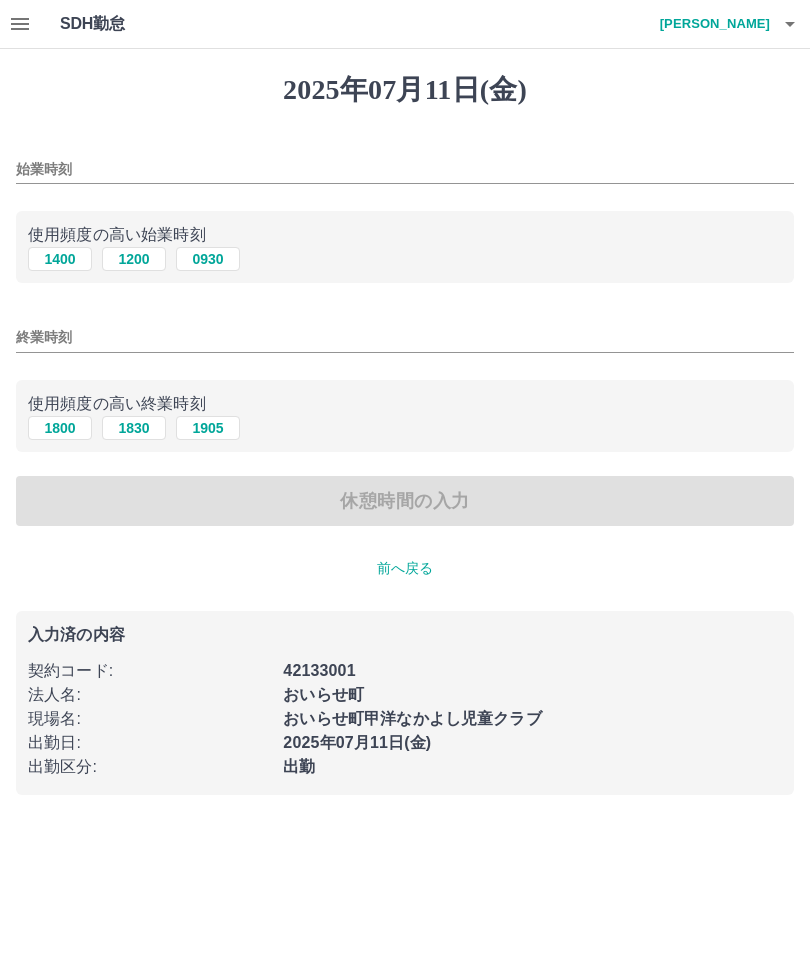 click on "1400" at bounding box center (60, 259) 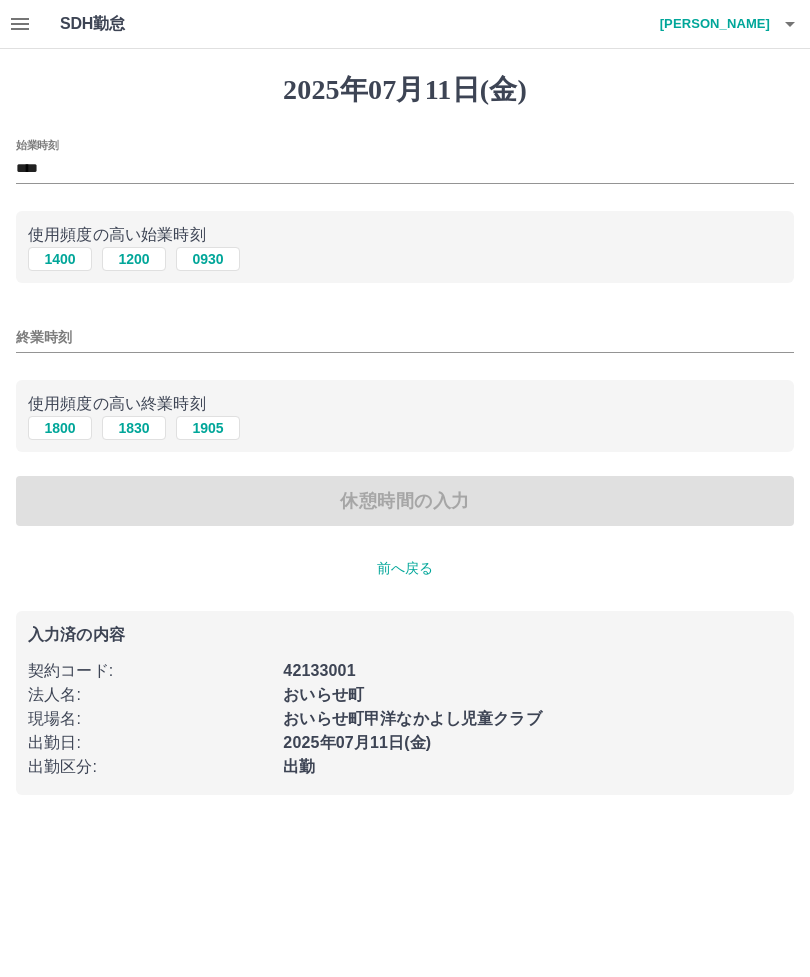 click on "1800" at bounding box center [60, 428] 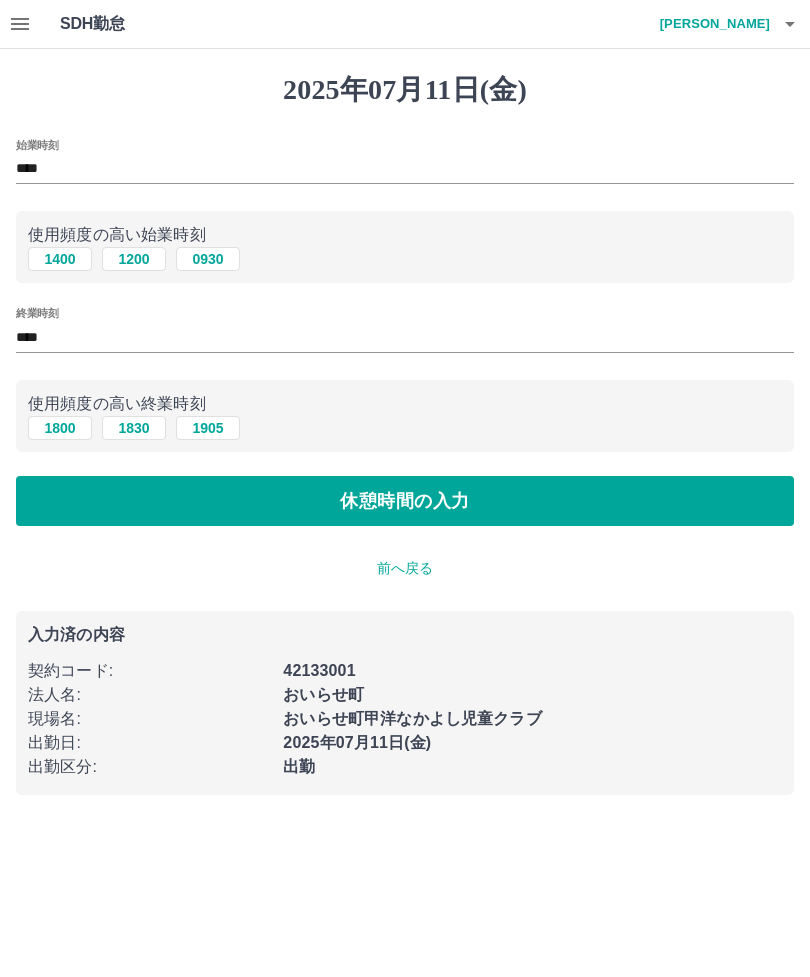 click on "休憩時間の入力" at bounding box center (405, 501) 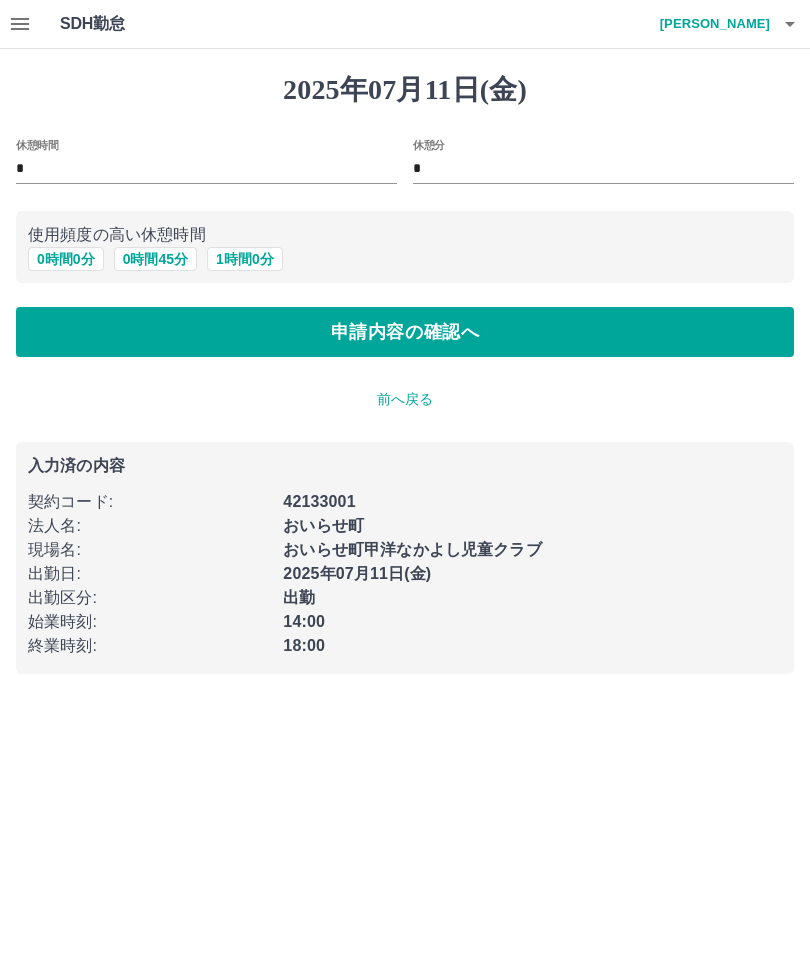 click on "申請内容の確認へ" at bounding box center [405, 332] 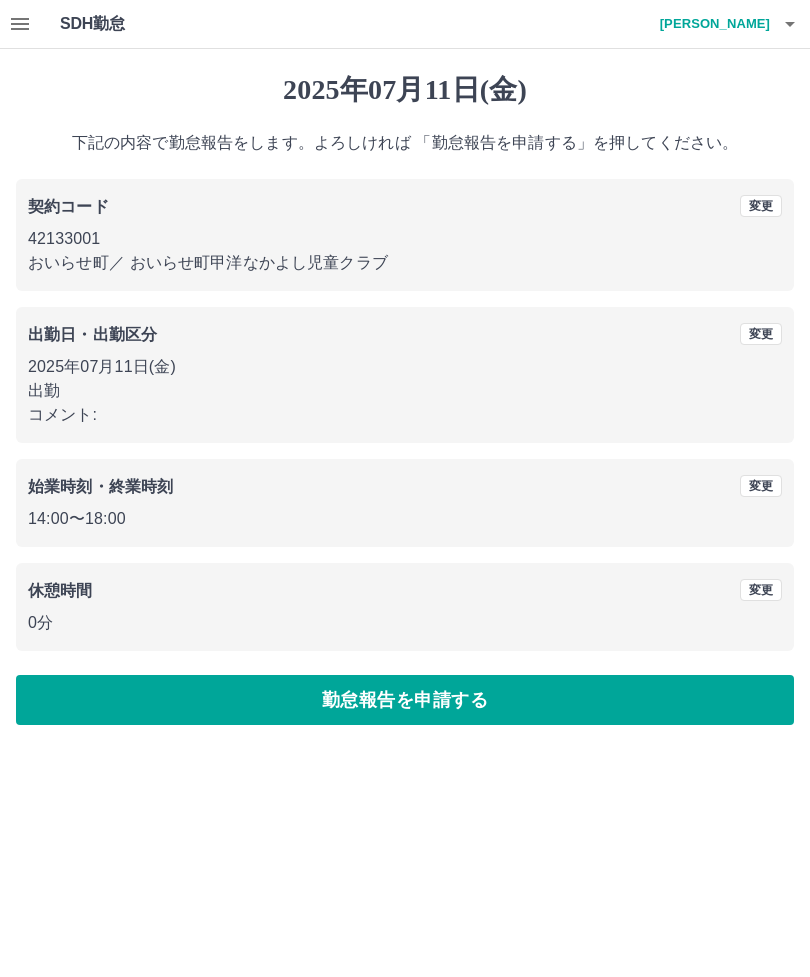 click on "勤怠報告を申請する" at bounding box center [405, 700] 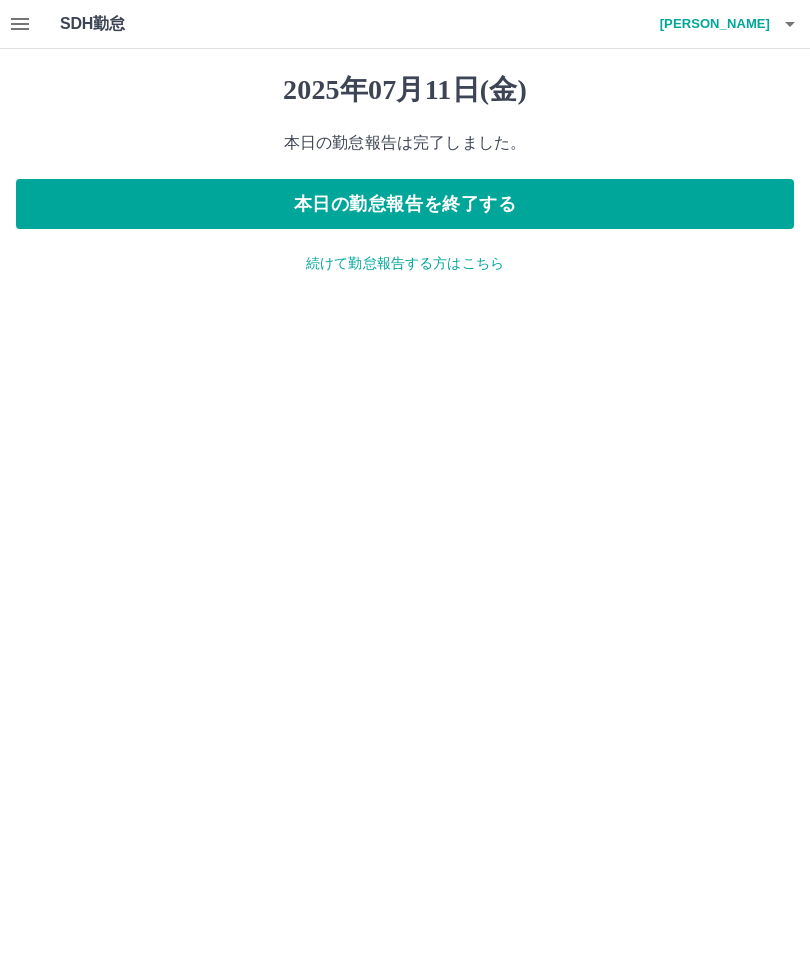 click on "本日の勤怠報告を終了する" at bounding box center (405, 204) 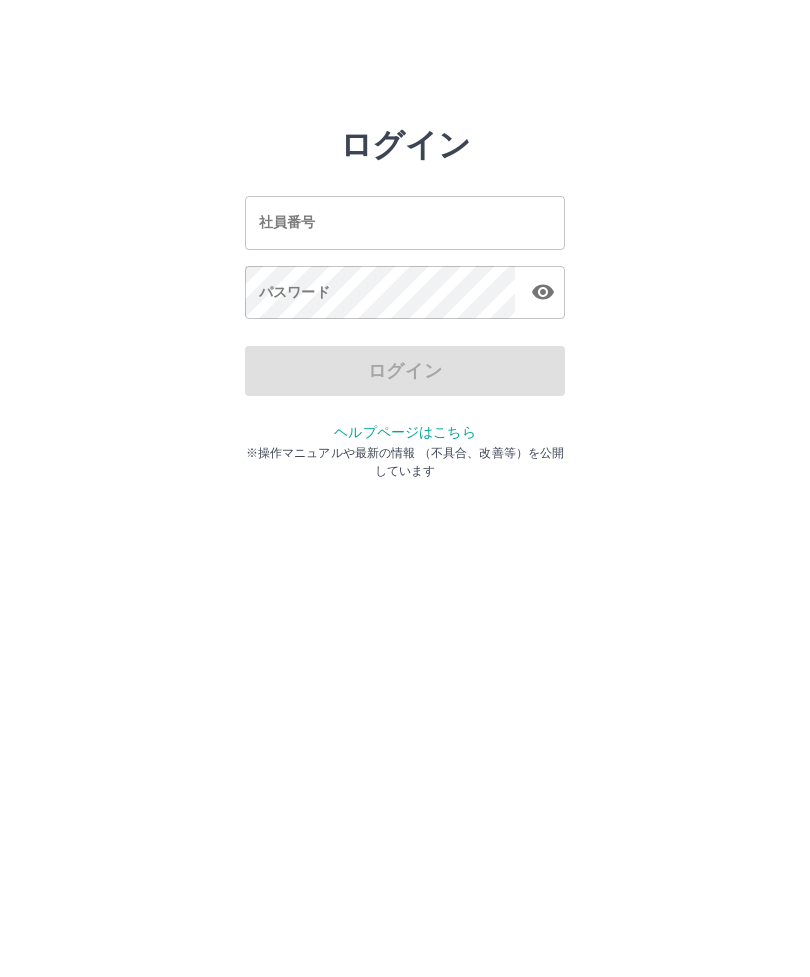 scroll, scrollTop: 0, scrollLeft: 0, axis: both 